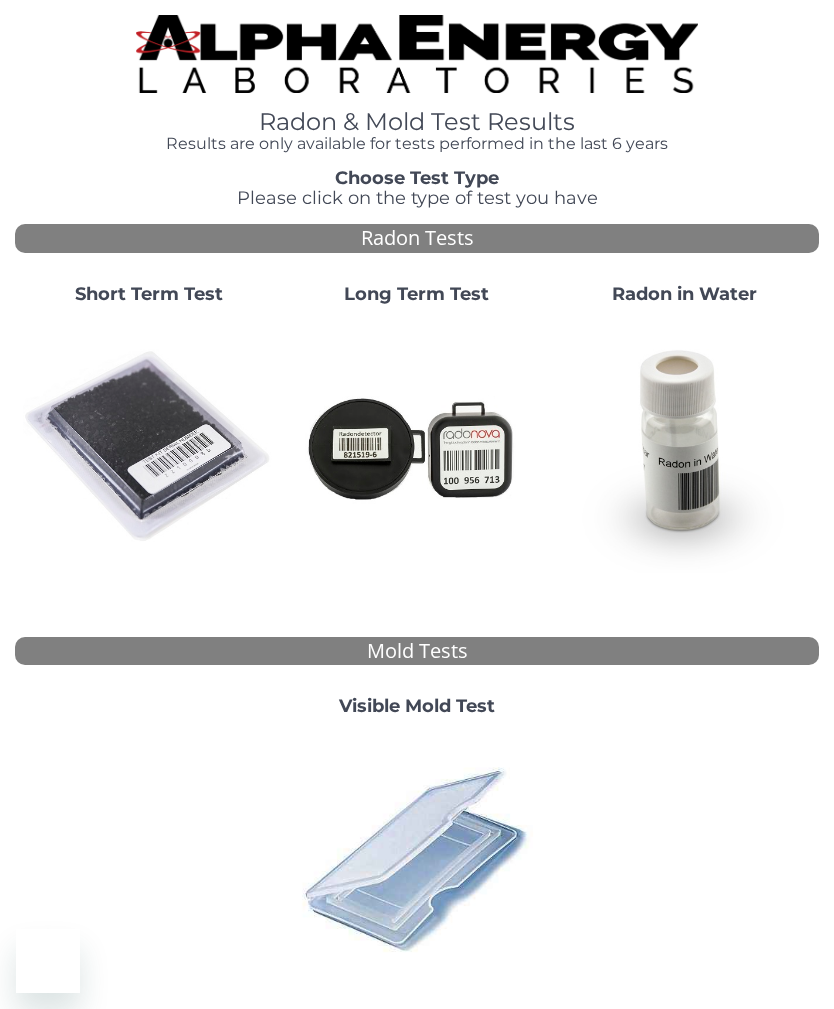 scroll, scrollTop: 0, scrollLeft: 0, axis: both 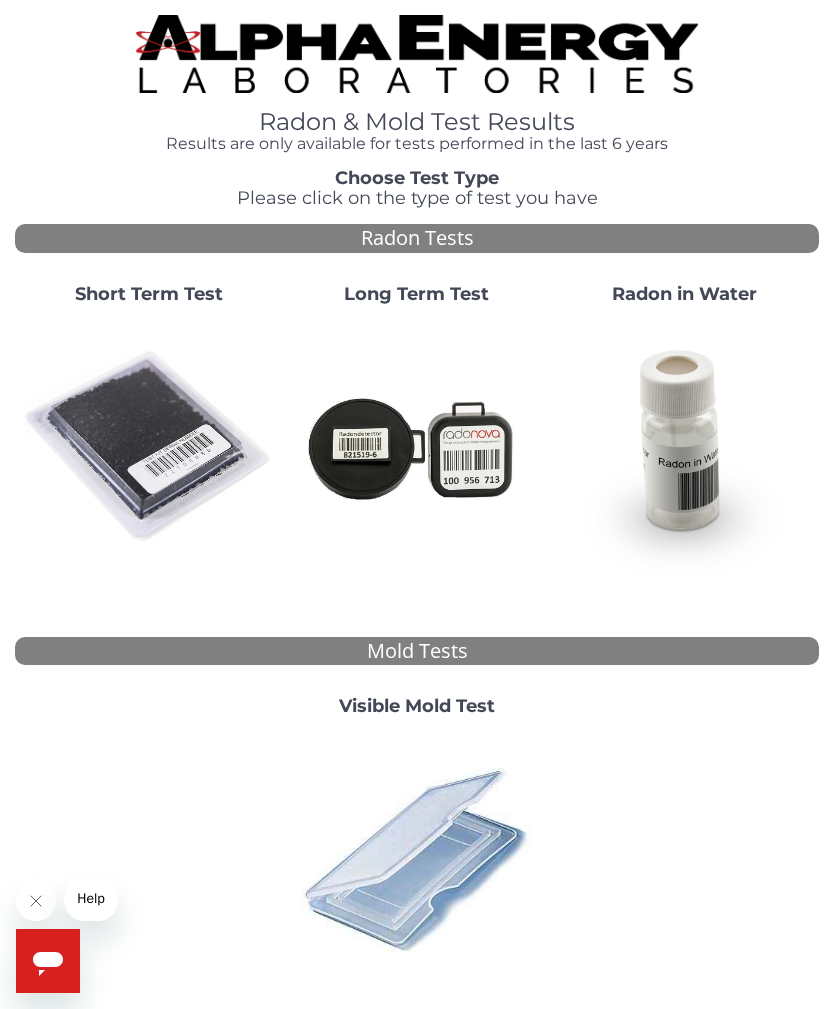 click at bounding box center [149, 447] 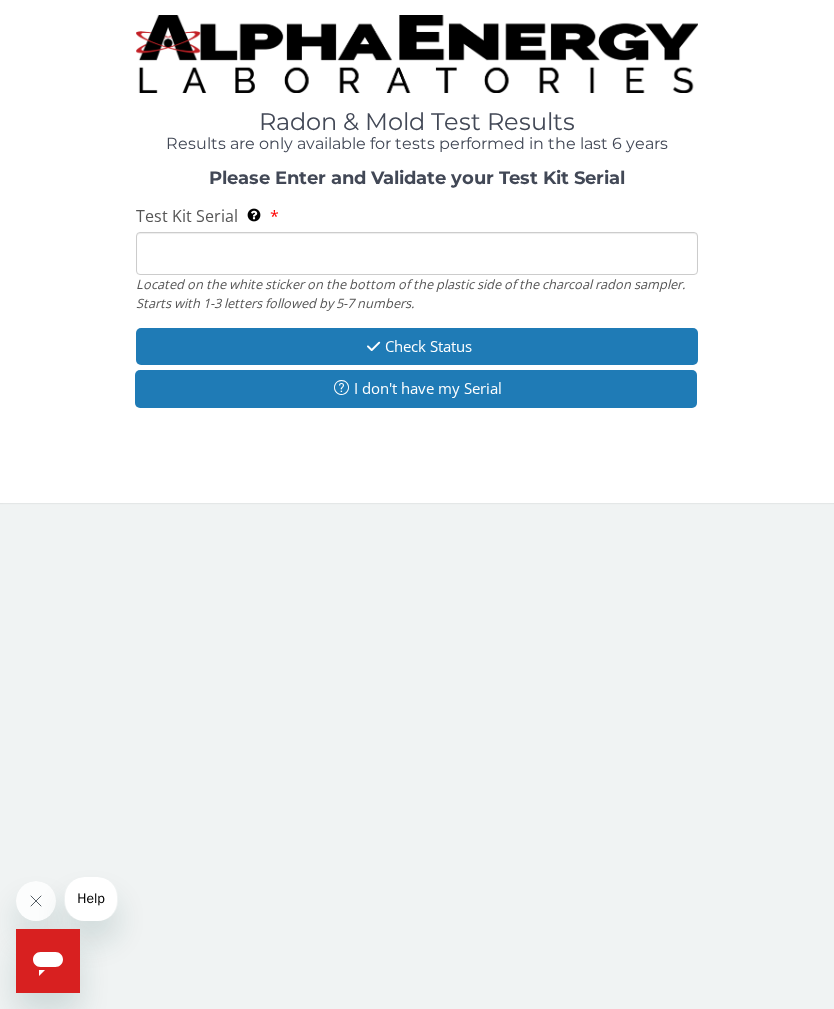 click on "Test Kit Serial     Located on the white sticker on the bottom of the plastic side of the charcoal radon sampler. Starts with 1-3 letters followed by 5-7 numbers." at bounding box center [417, 253] 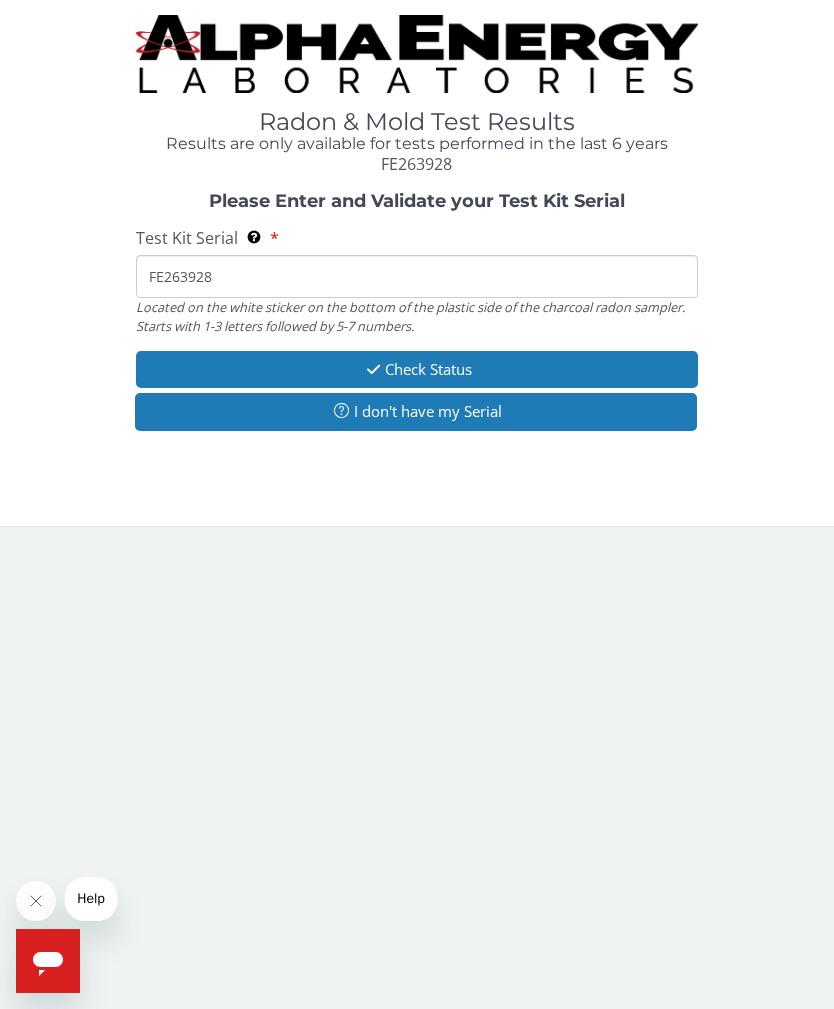 type on "FE263928" 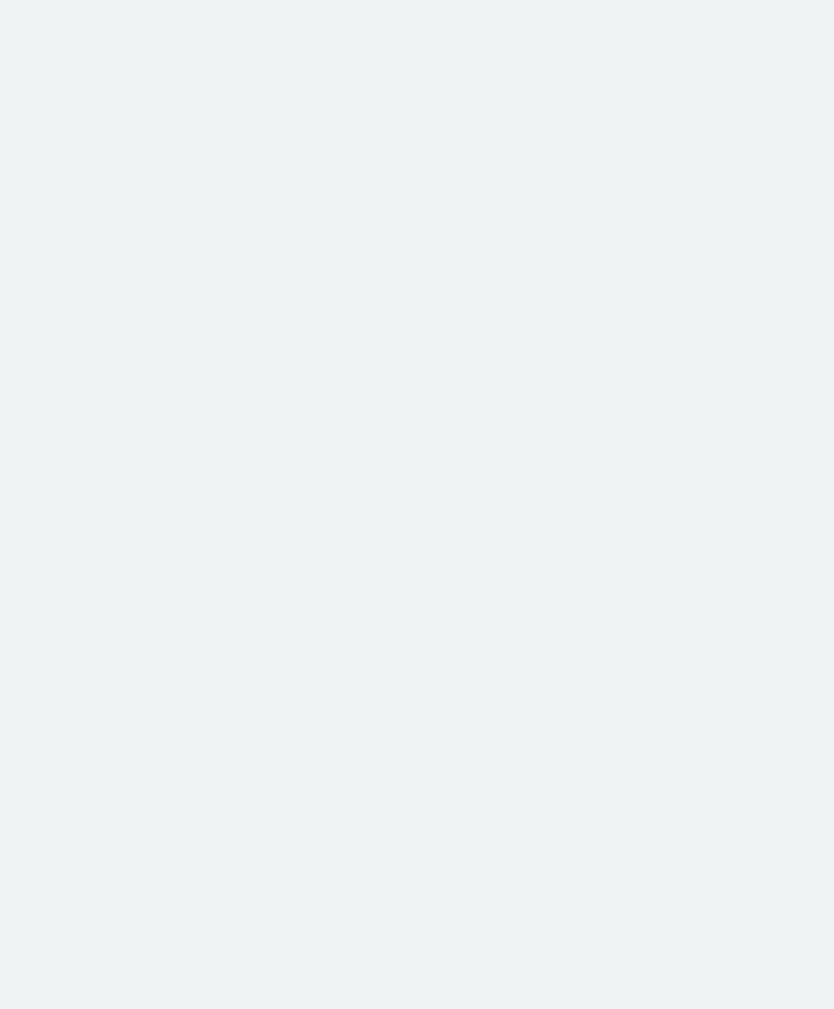 scroll, scrollTop: 0, scrollLeft: 0, axis: both 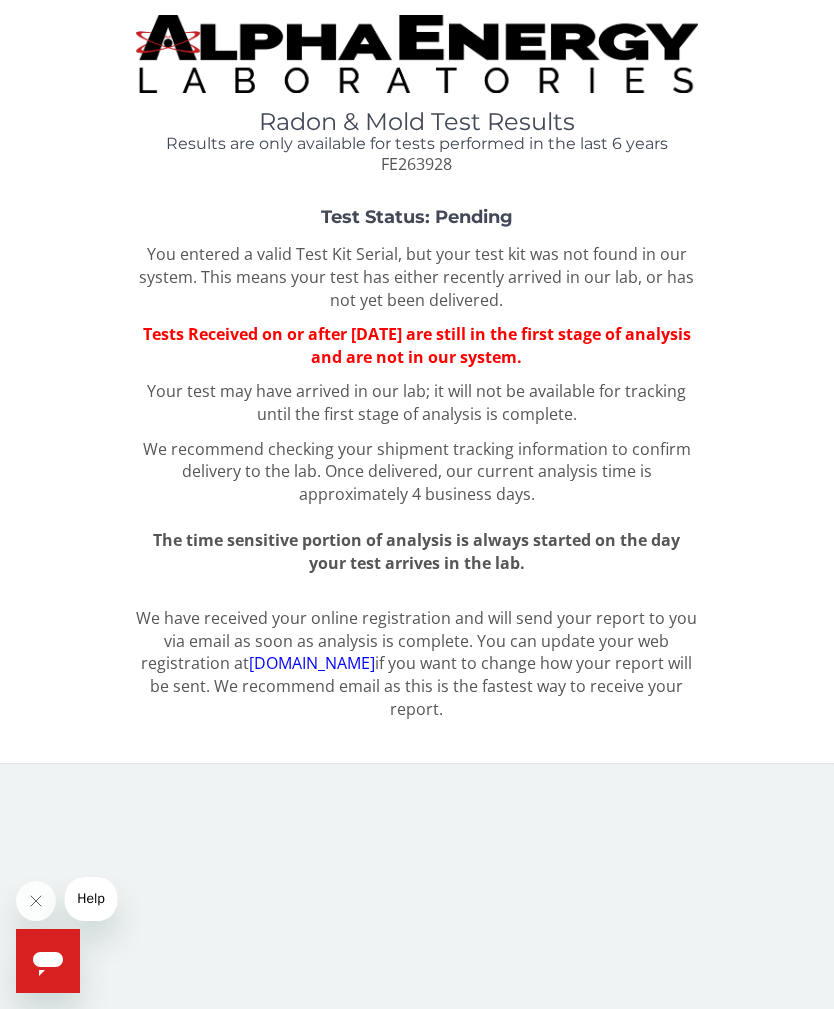click on "Help" at bounding box center [91, 898] 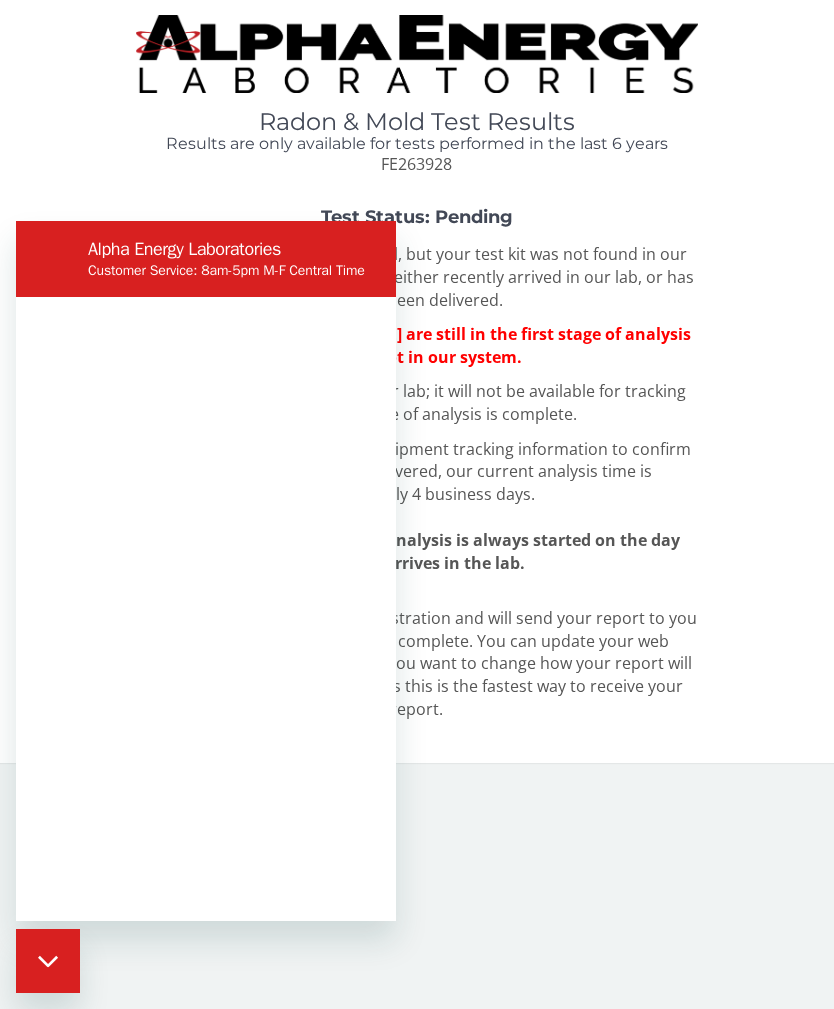 scroll, scrollTop: 0, scrollLeft: 0, axis: both 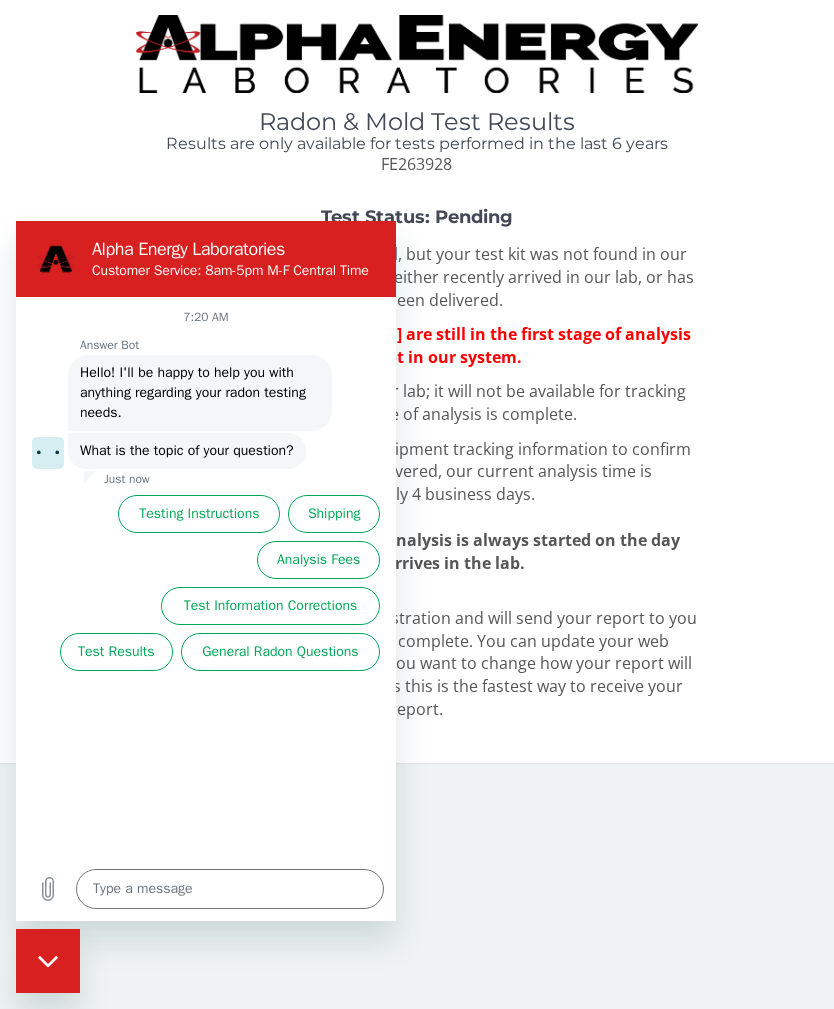 click on "Test Results" at bounding box center [116, 652] 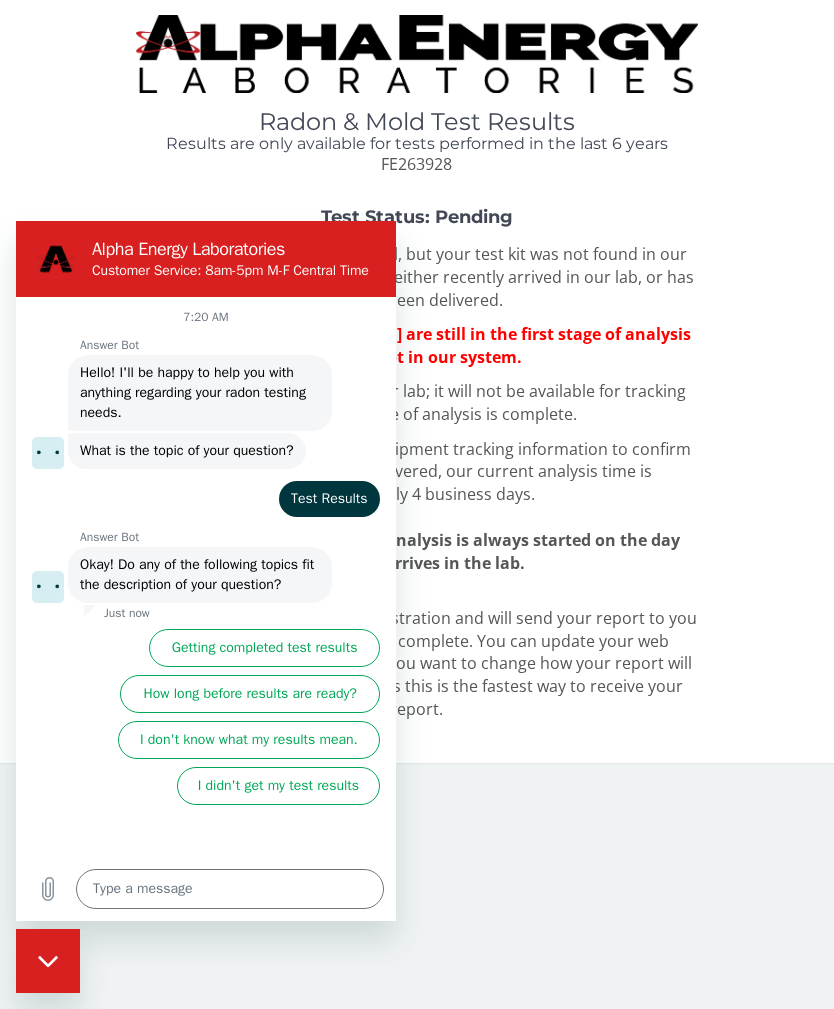 click on "How long before results are ready?" at bounding box center [250, 694] 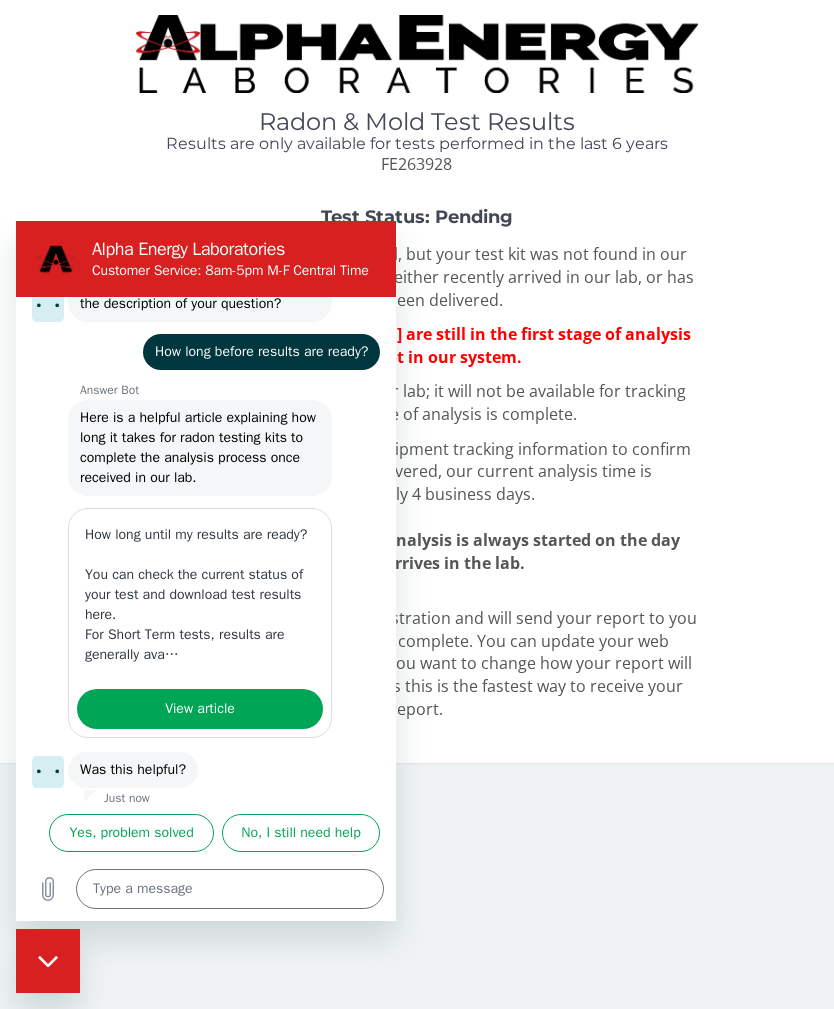 scroll, scrollTop: 321, scrollLeft: 0, axis: vertical 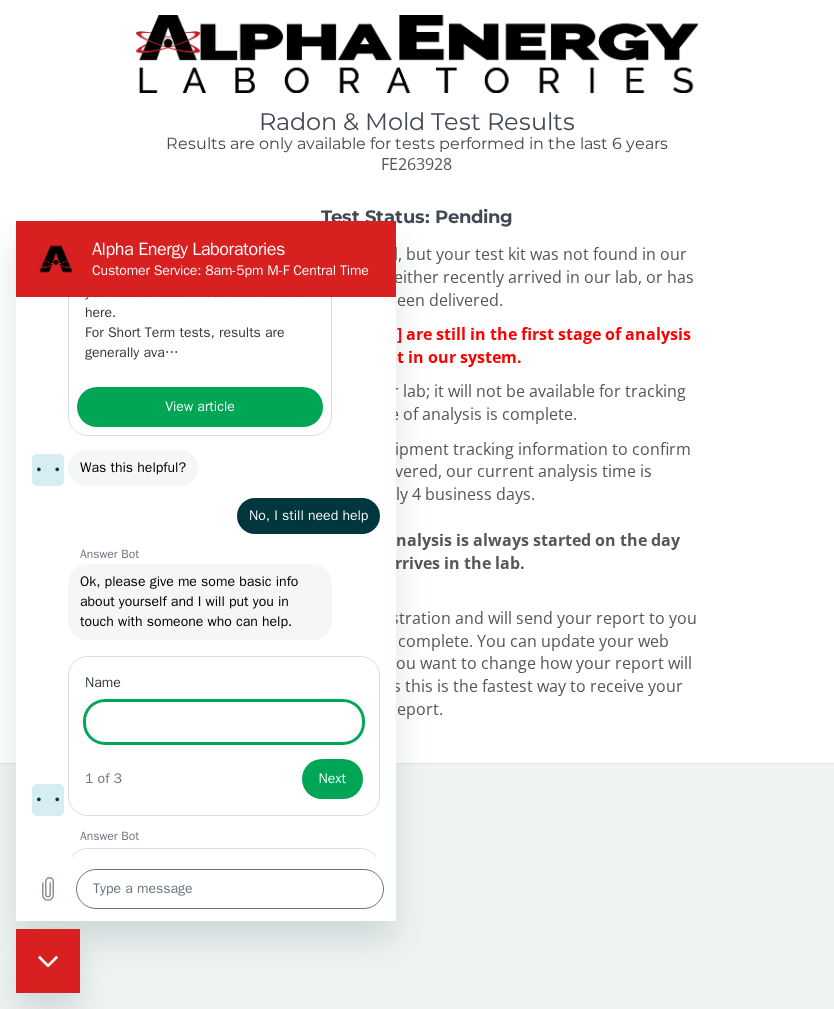 click at bounding box center [48, 961] 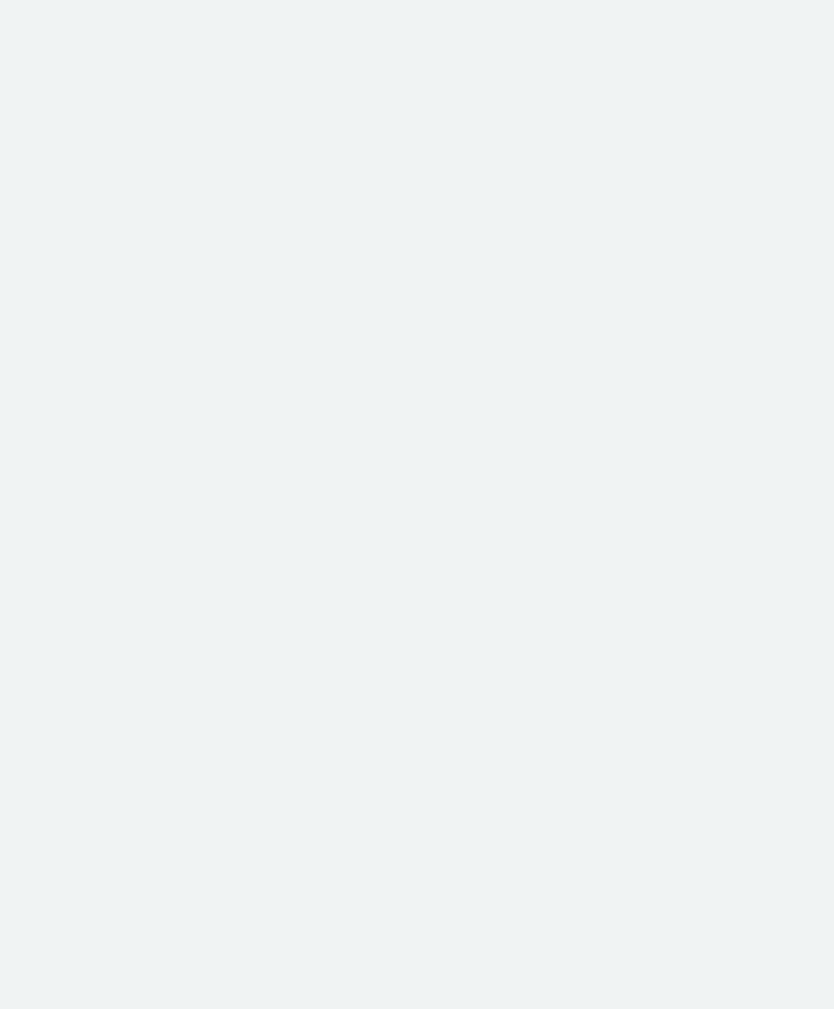 scroll, scrollTop: 0, scrollLeft: 0, axis: both 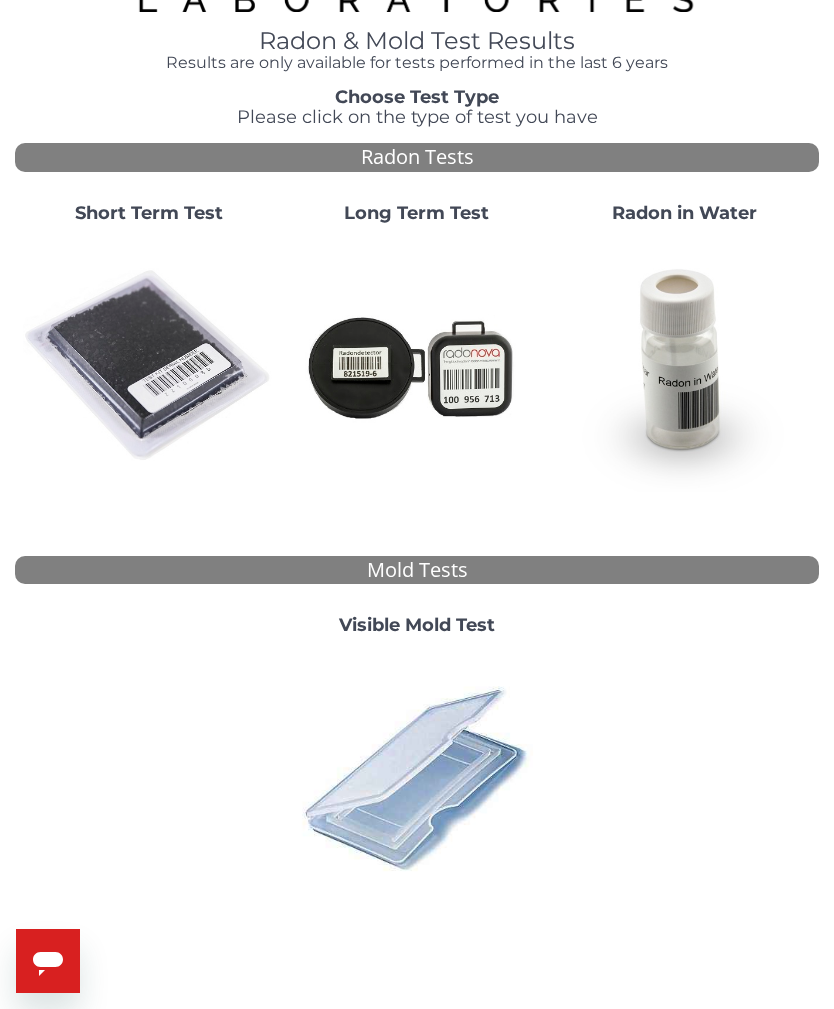 click at bounding box center [149, 366] 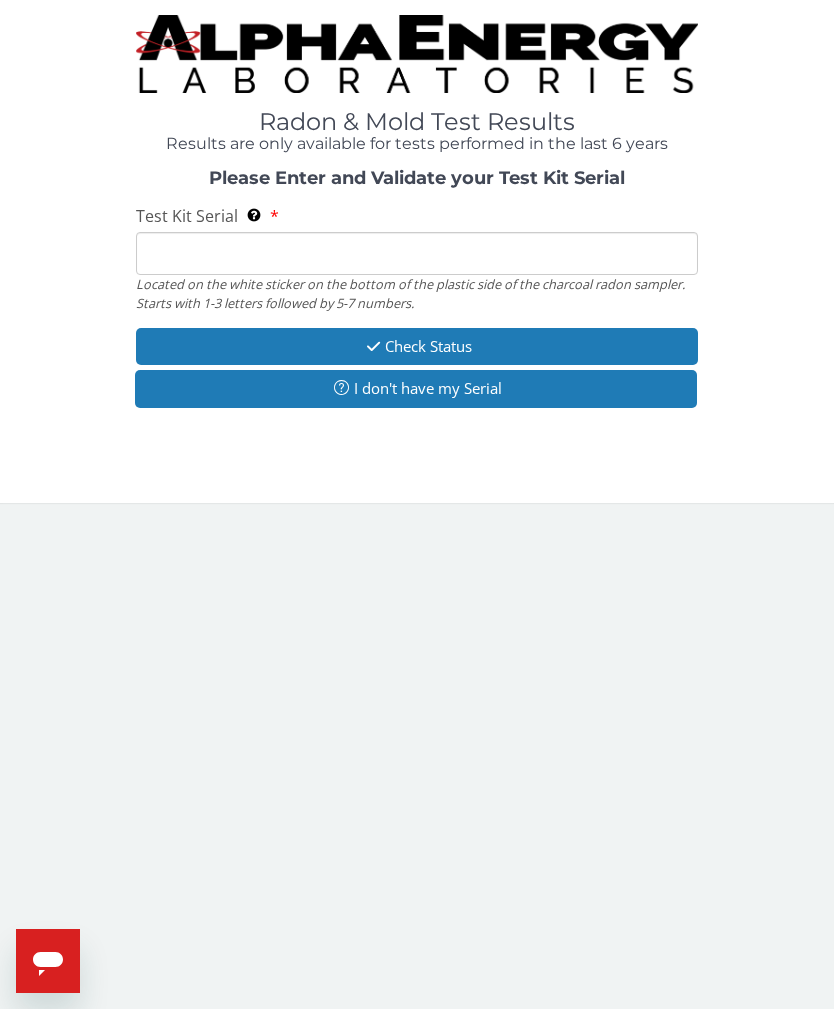 click on "Test Kit Serial     Located on the white sticker on the bottom of the plastic side of the charcoal radon sampler. Starts with 1-3 letters followed by 5-7 numbers." at bounding box center [417, 253] 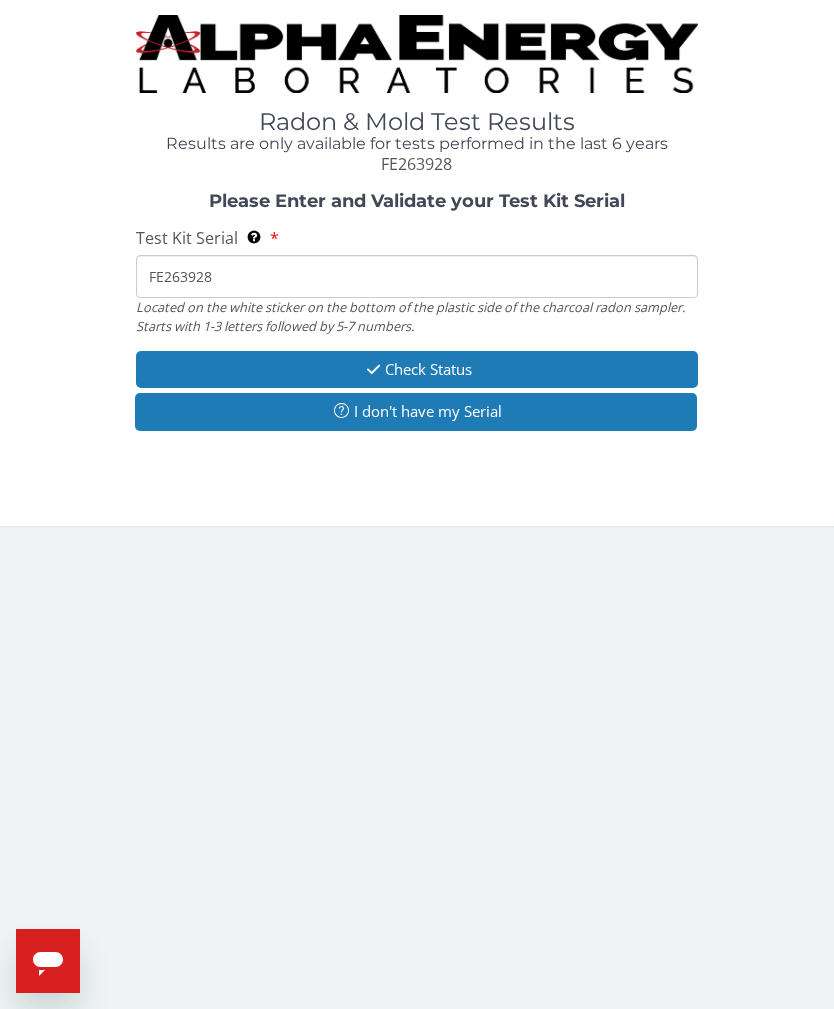 type on "FE263928" 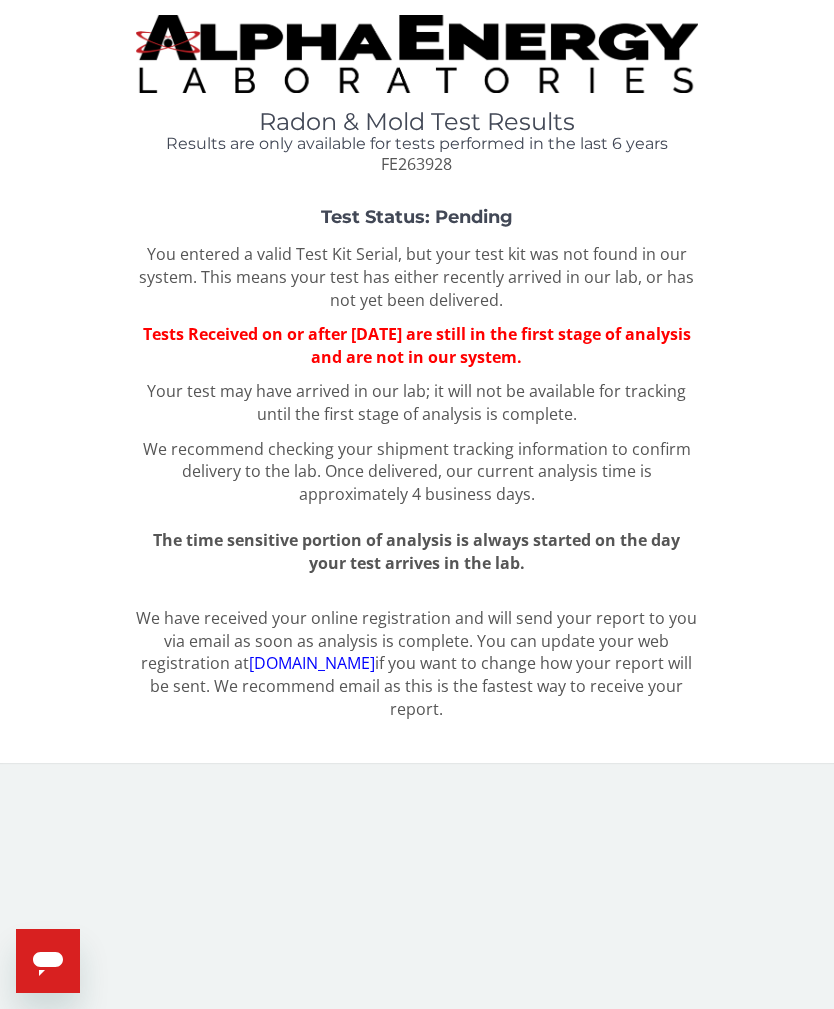 click 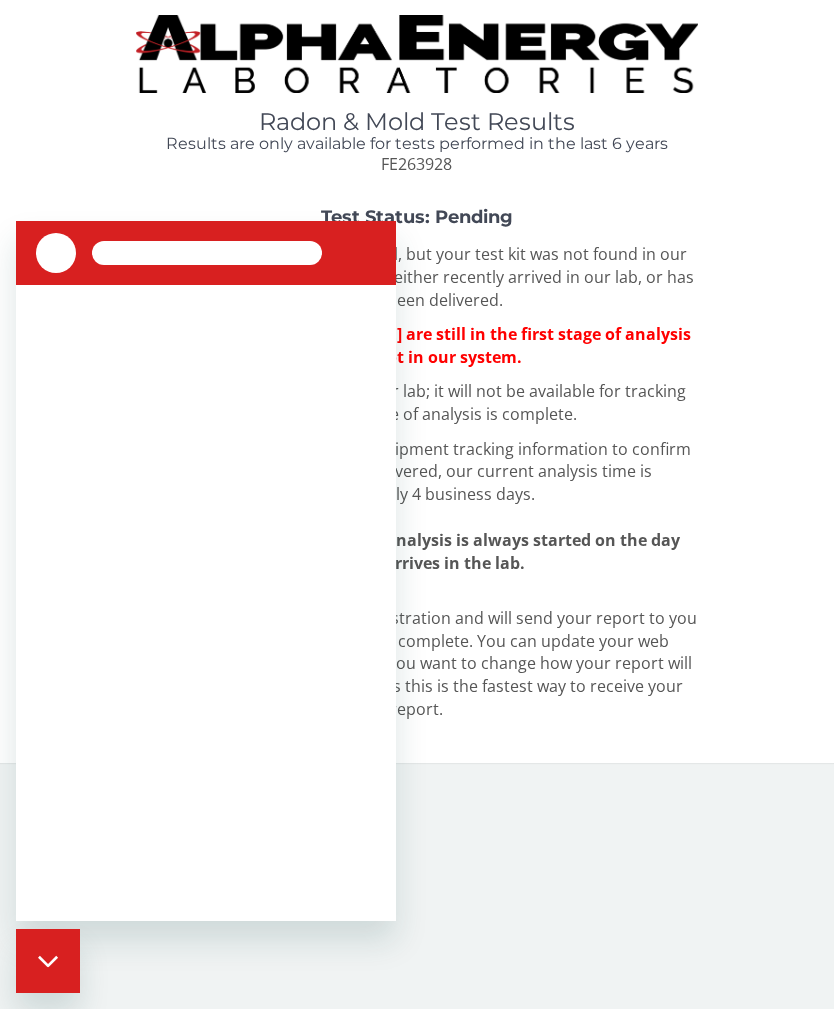 scroll, scrollTop: 0, scrollLeft: 0, axis: both 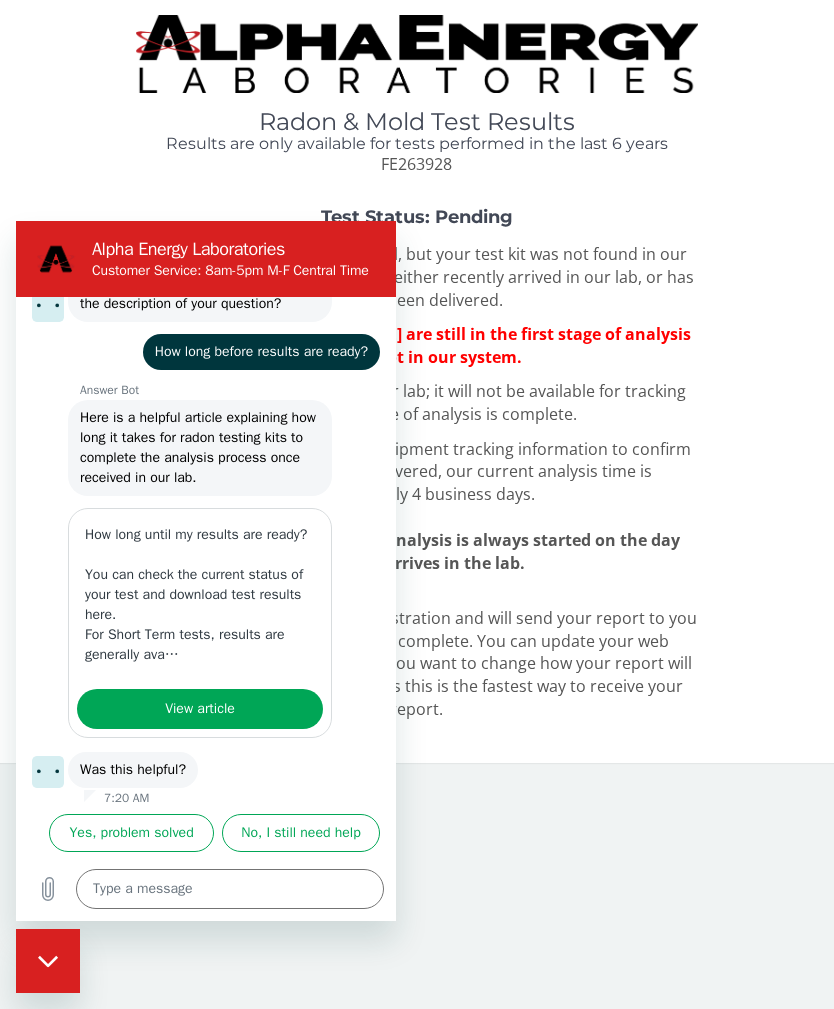 click on "No, I still need help" at bounding box center [301, 833] 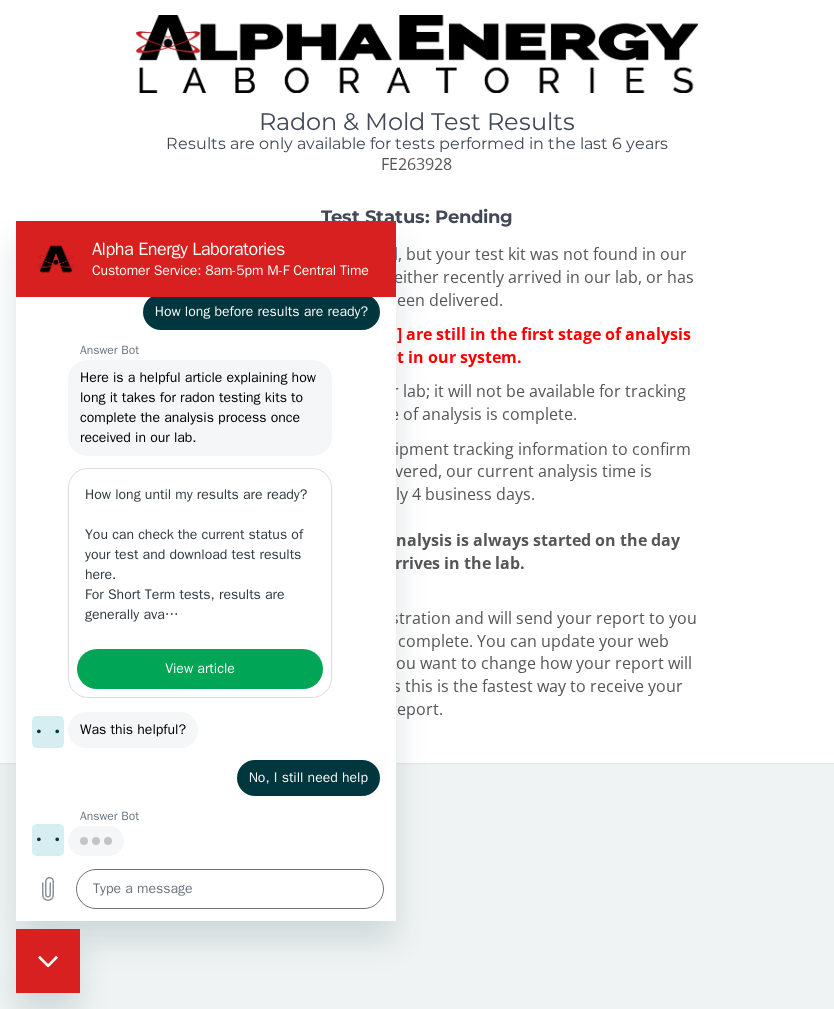 scroll, scrollTop: 361, scrollLeft: 0, axis: vertical 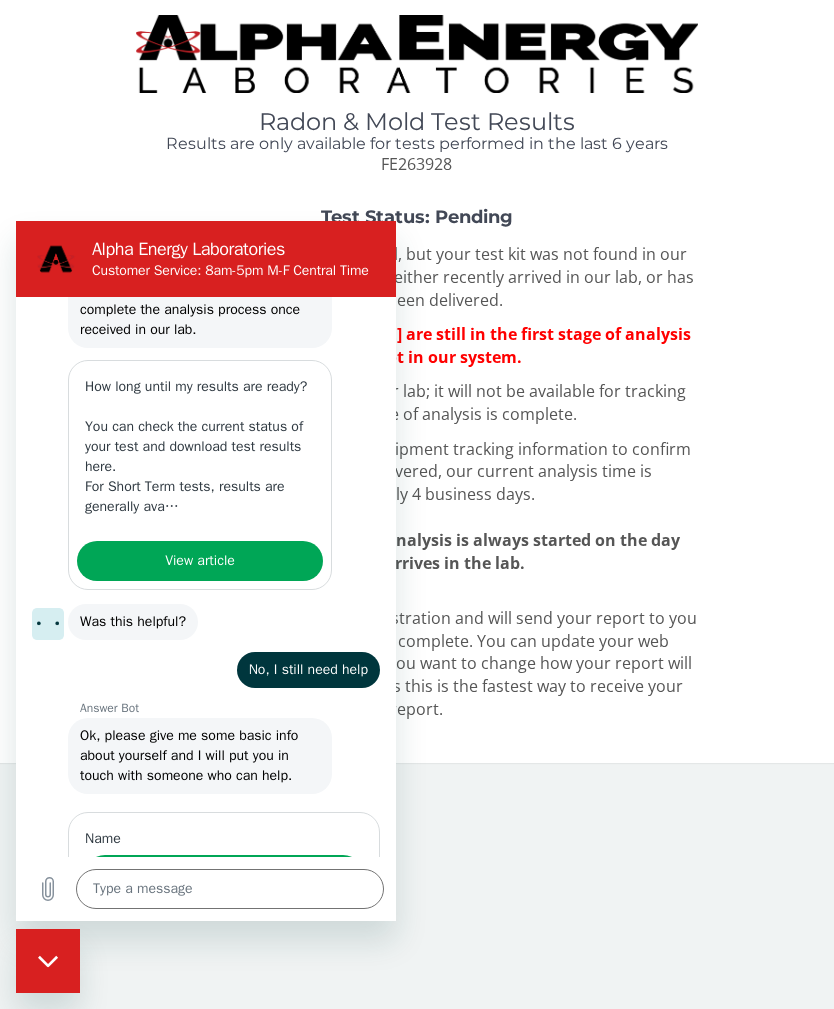 type on "x" 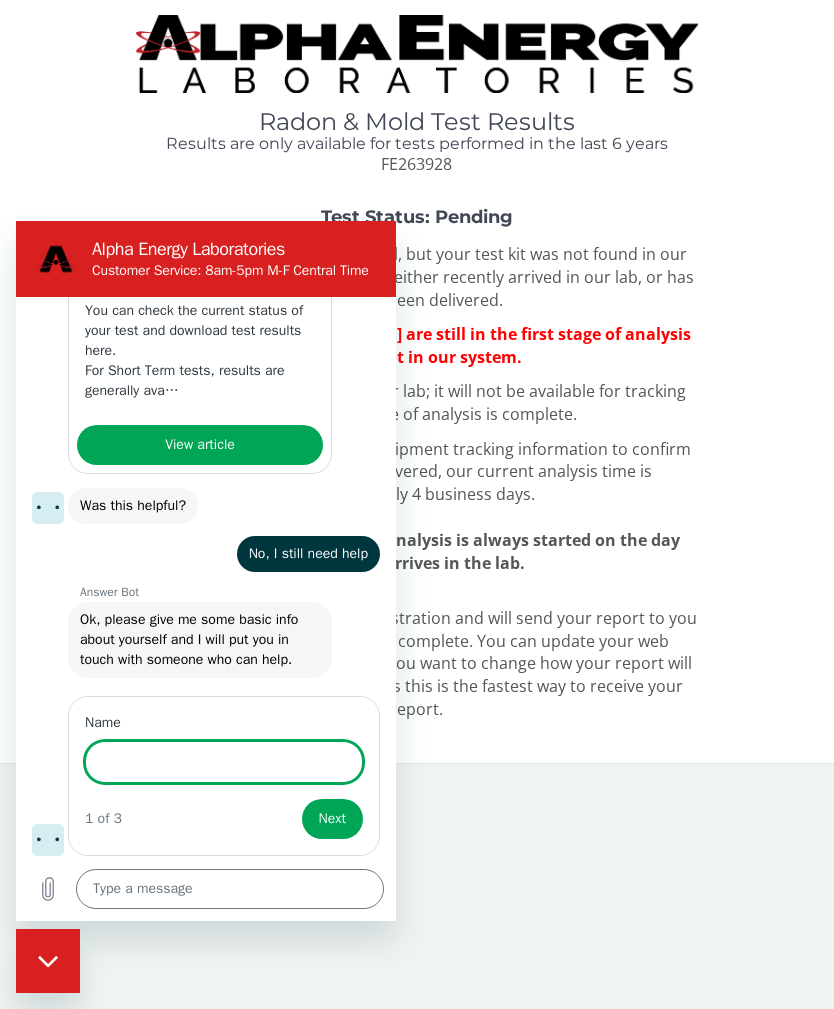 scroll, scrollTop: 583, scrollLeft: 0, axis: vertical 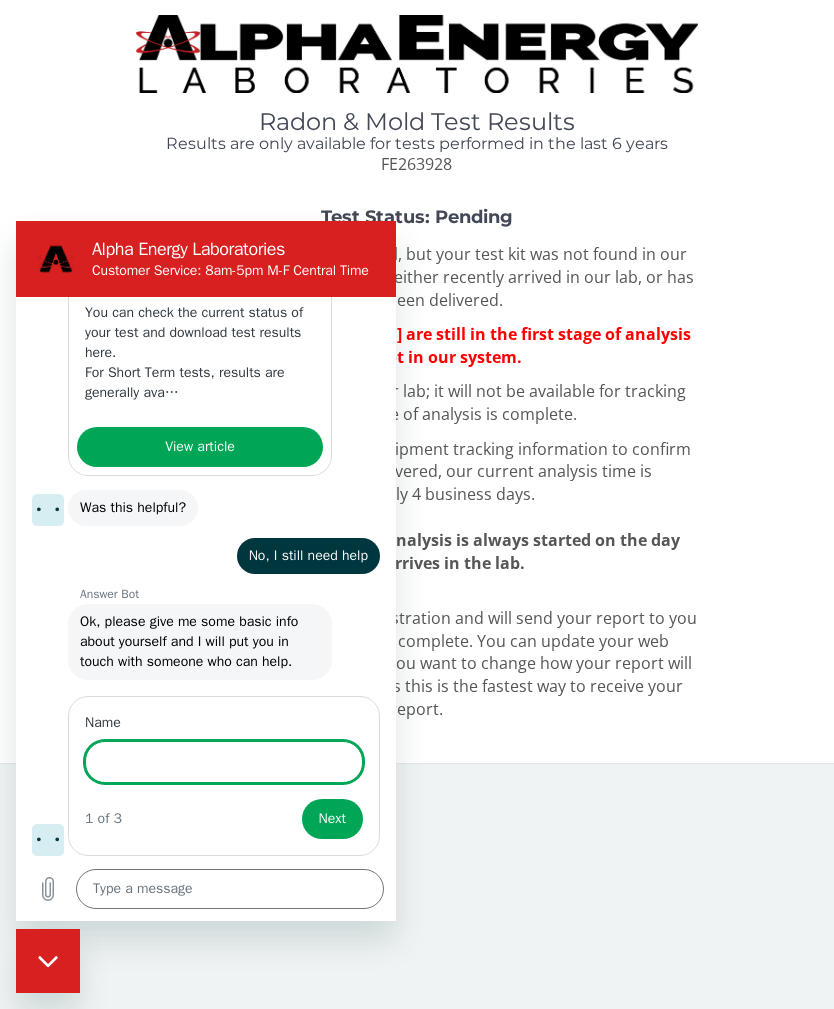 click on "Name" at bounding box center [224, 762] 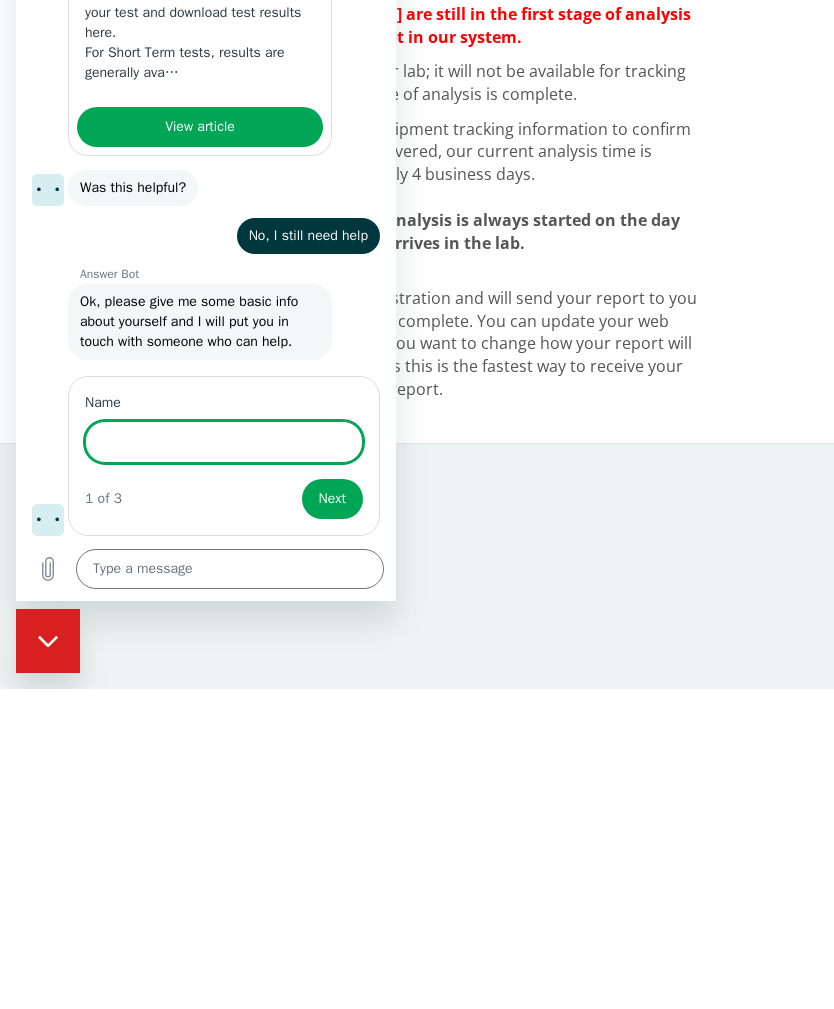 type on "[PERSON_NAME]" 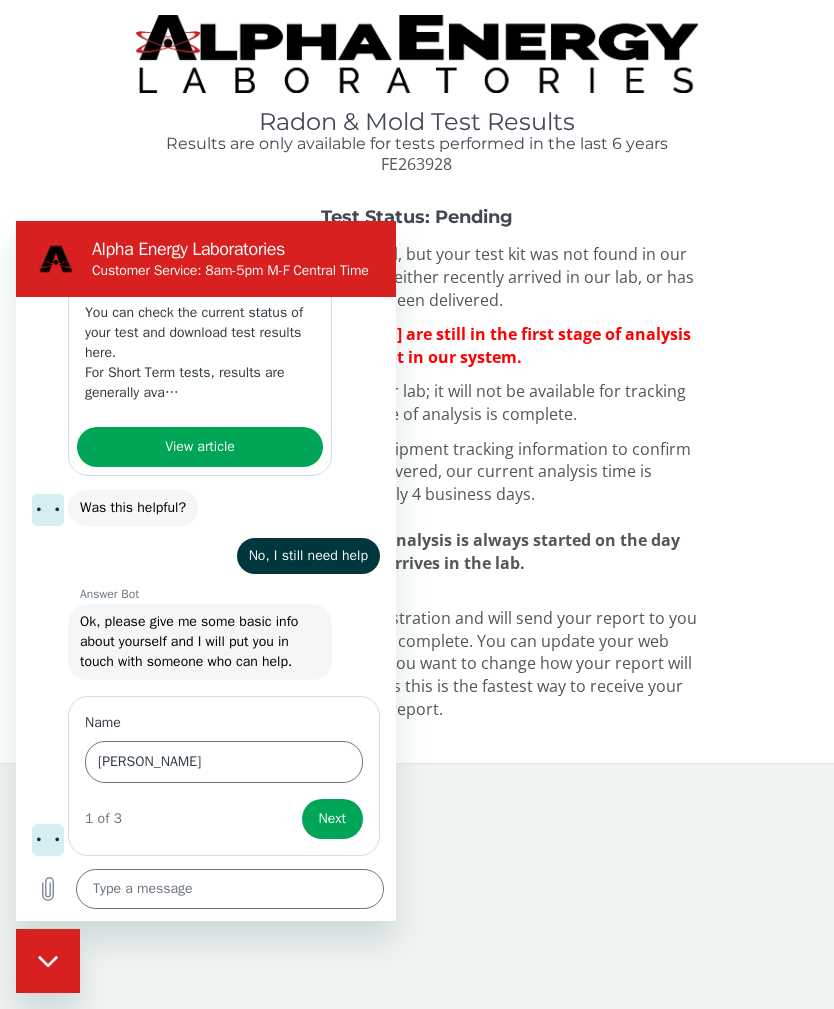 click on "Next" at bounding box center [332, 819] 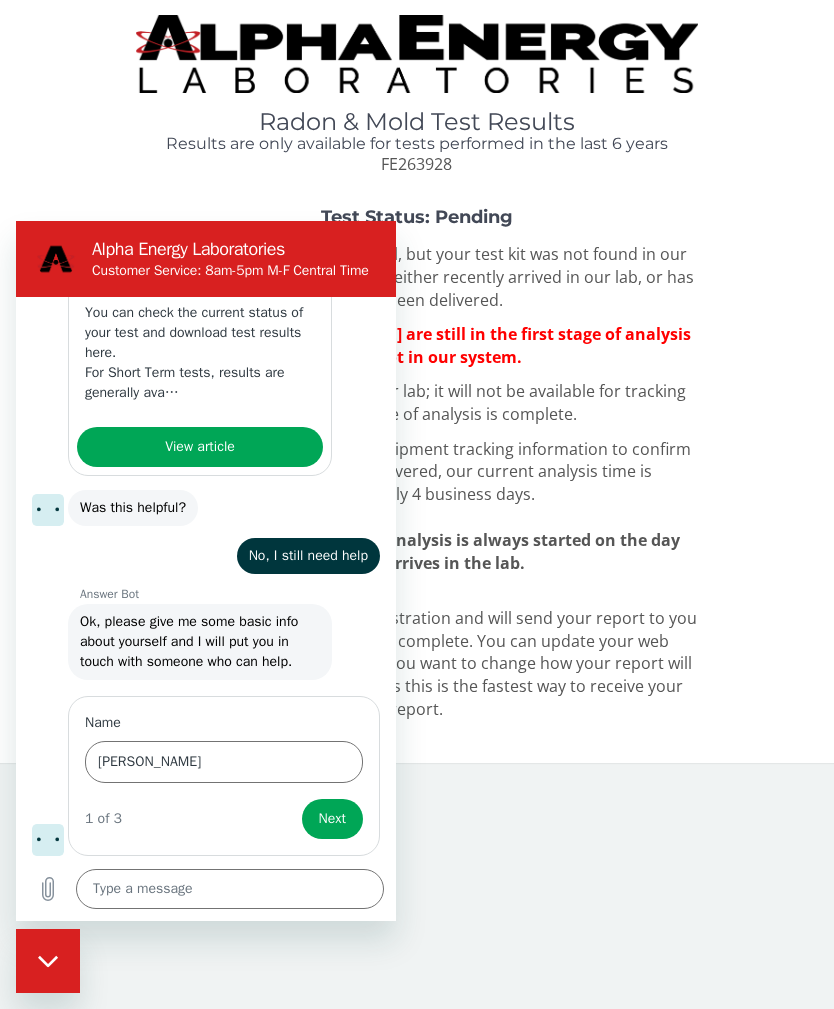 type on "x" 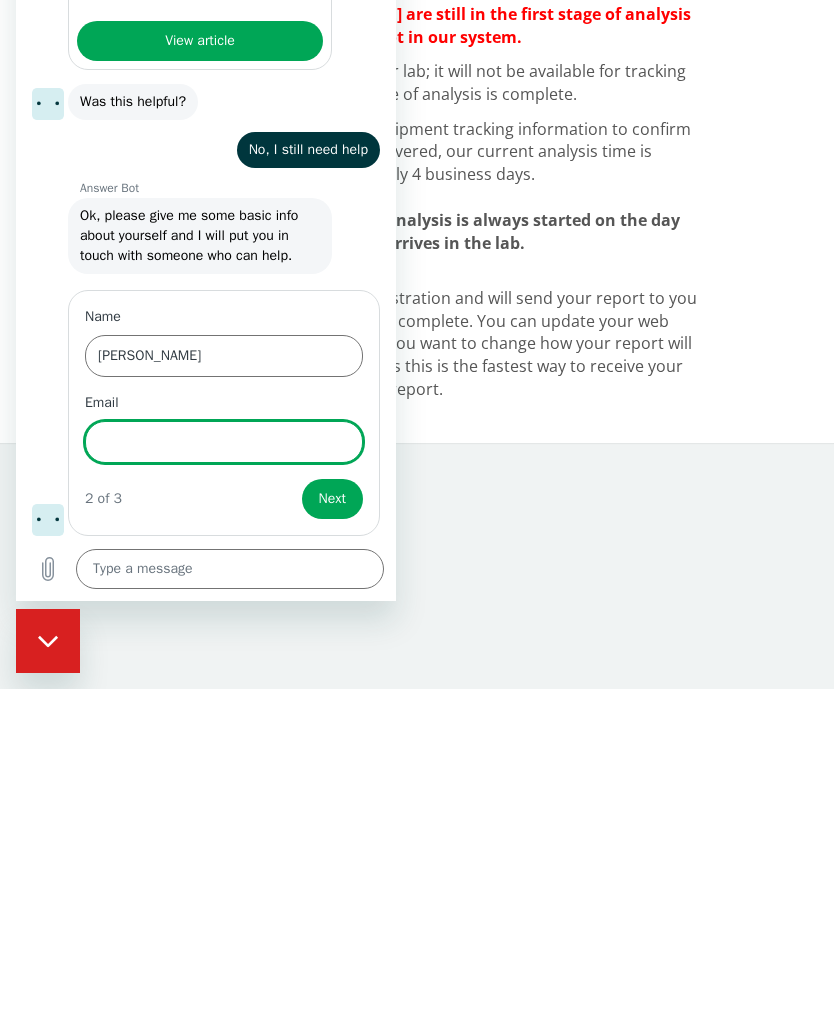 scroll, scrollTop: 669, scrollLeft: 0, axis: vertical 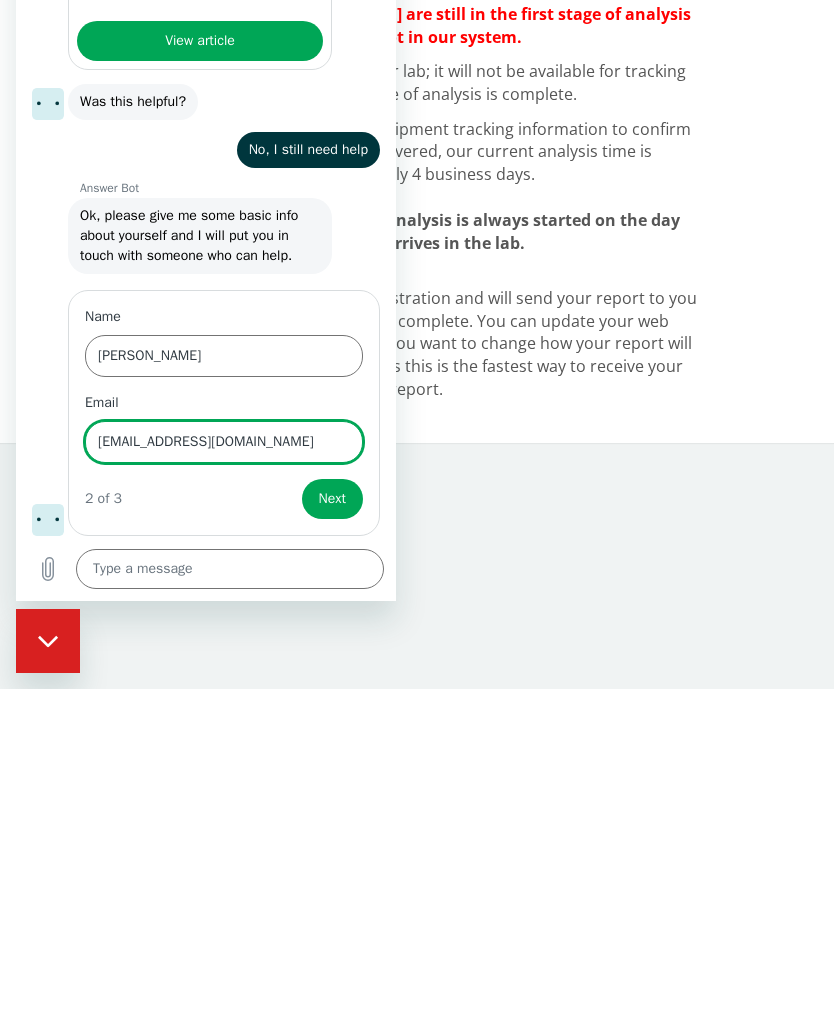 click on "Keogmans@tds.net" at bounding box center (224, 442) 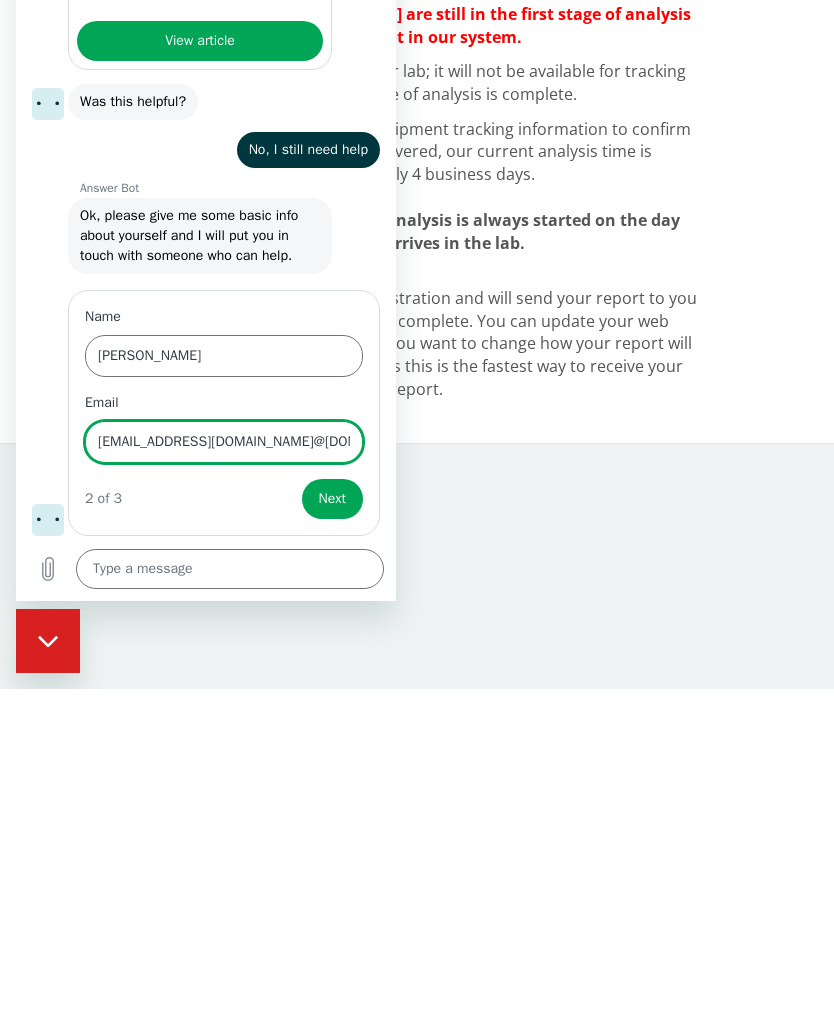 click on "Krogmans@tds.net@tds.net" at bounding box center [224, 442] 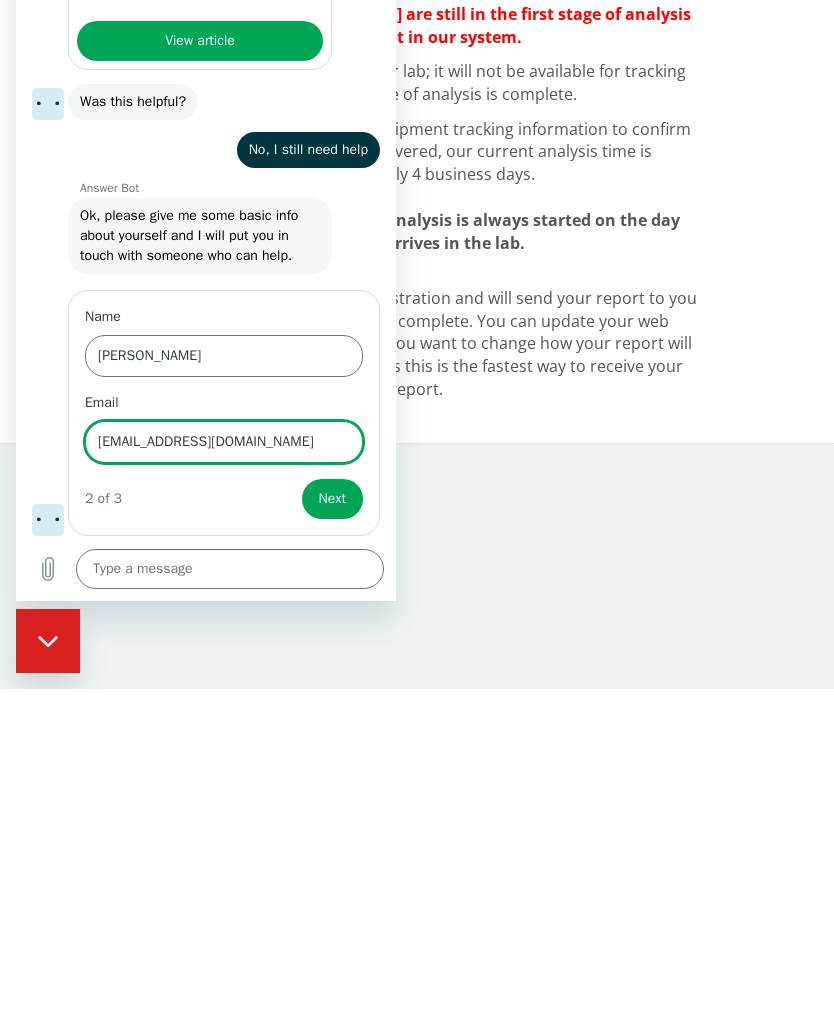 type on "[EMAIL_ADDRESS][DOMAIN_NAME]" 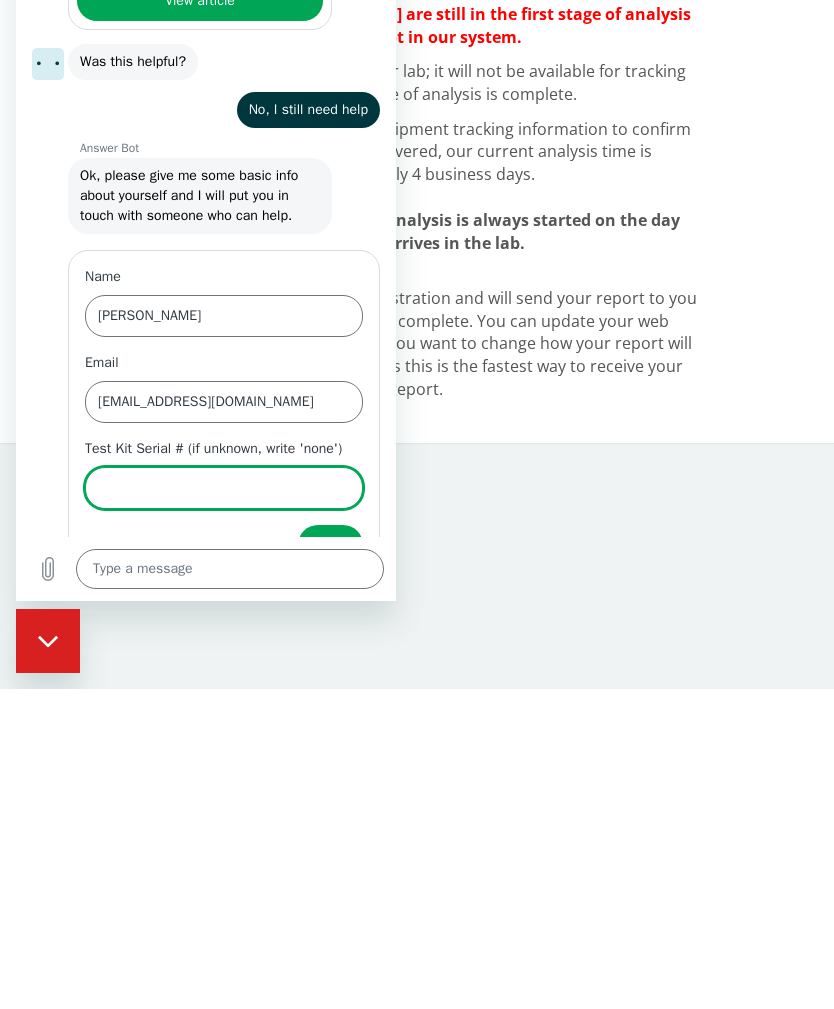type on "x" 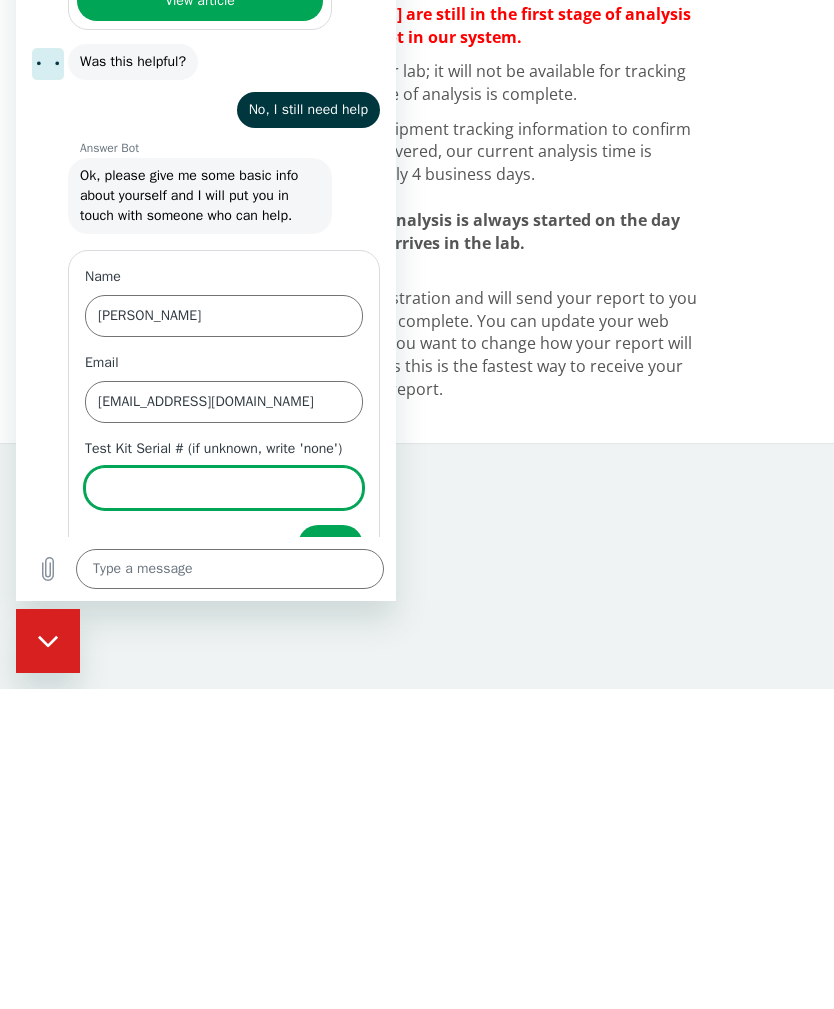 scroll, scrollTop: 775, scrollLeft: 0, axis: vertical 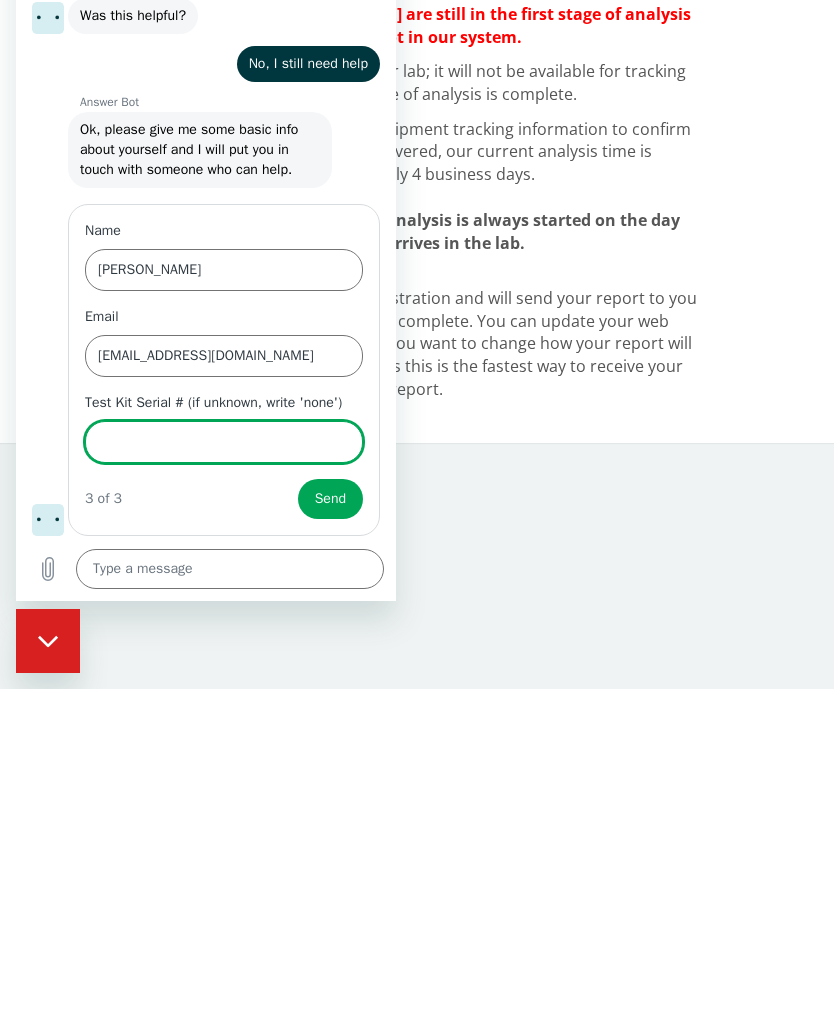 click on "Test Kit Serial # (if unknown, write 'none')" at bounding box center (224, 442) 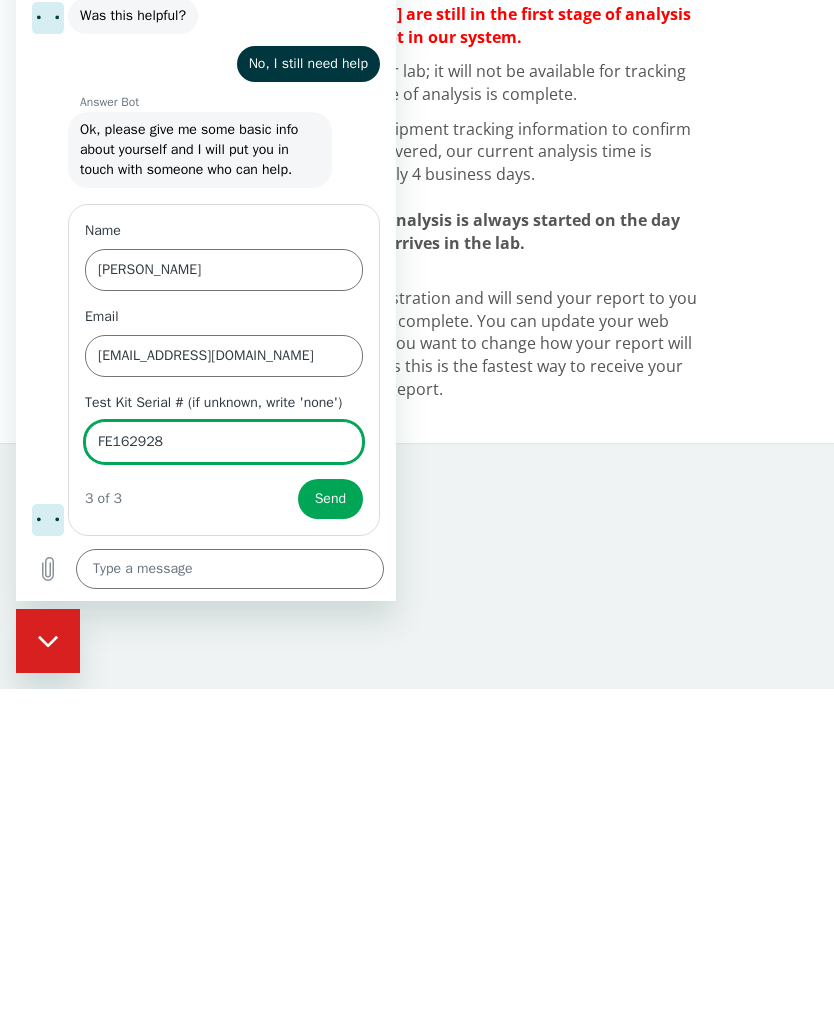 type on "FE162928" 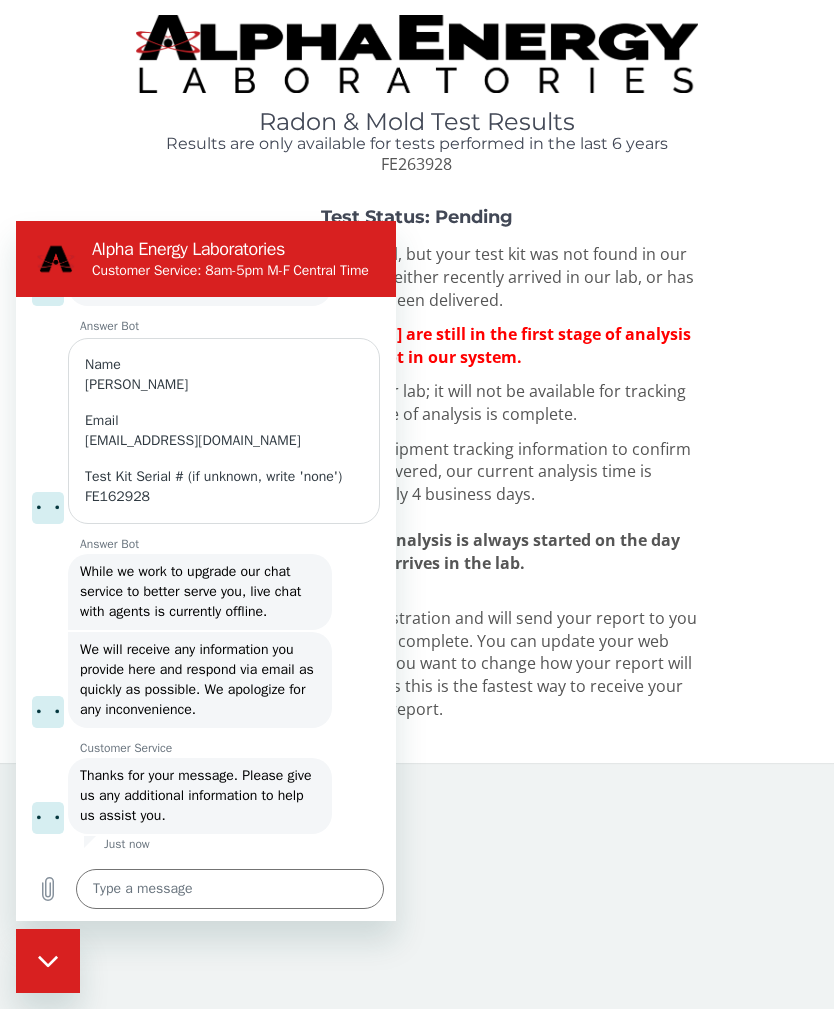 scroll, scrollTop: 977, scrollLeft: 0, axis: vertical 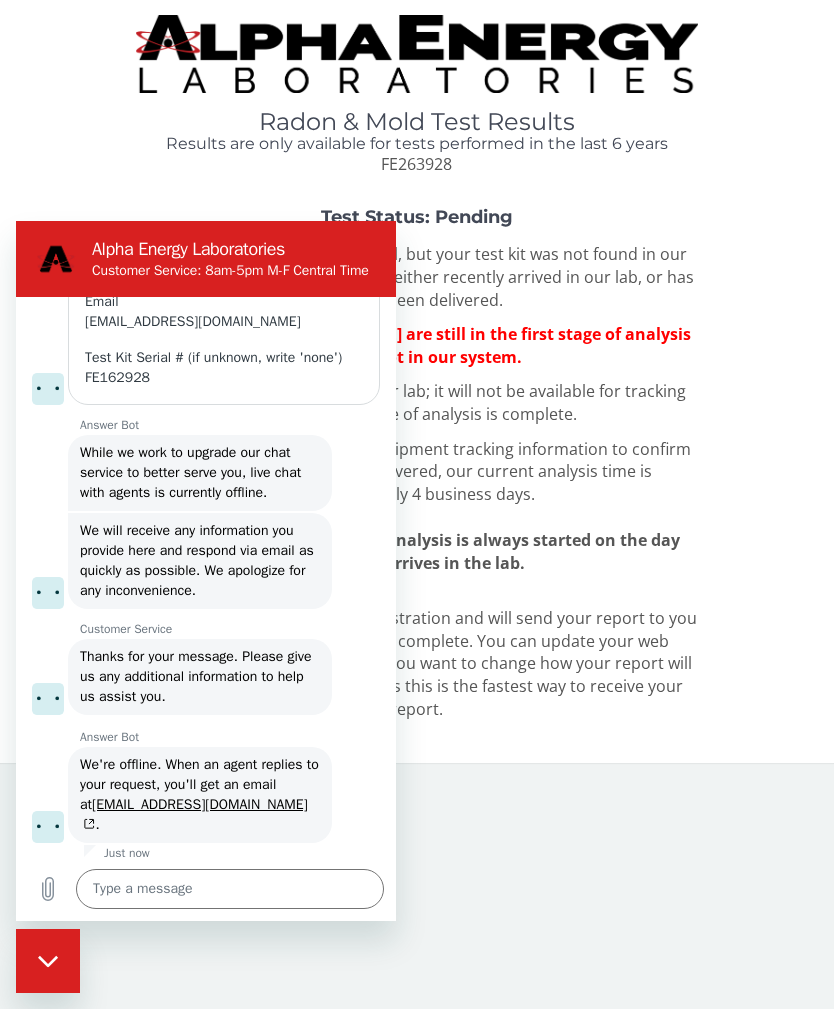 type on "x" 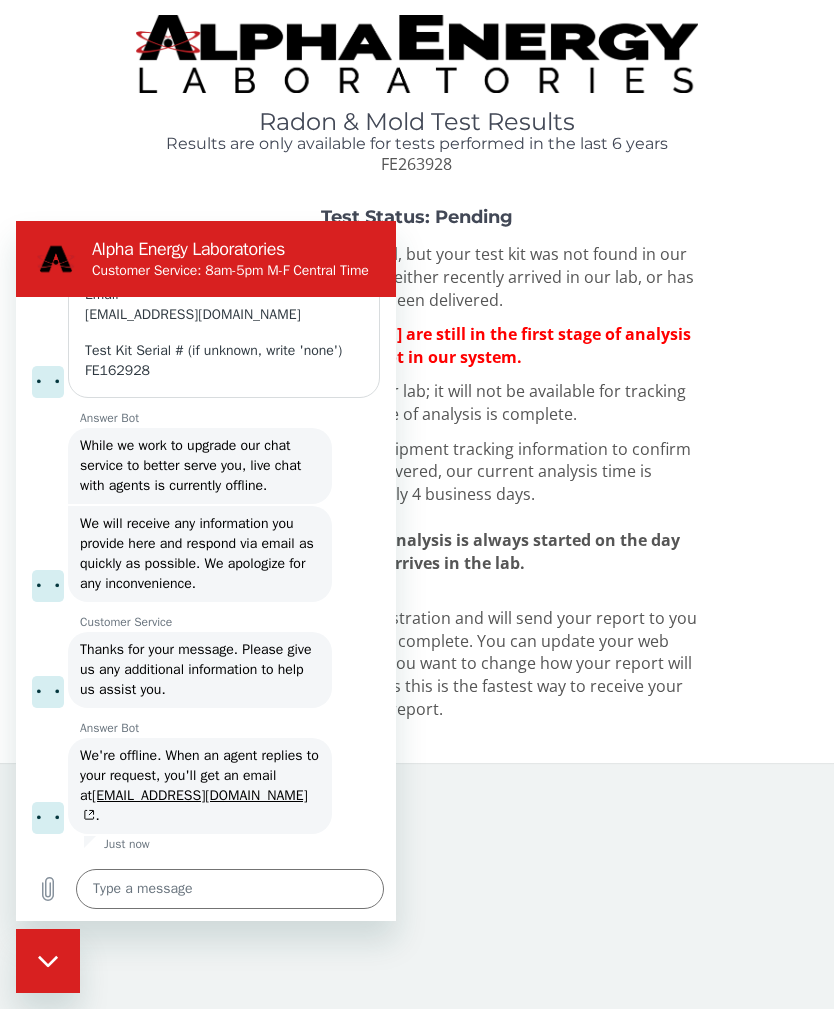 scroll, scrollTop: 1083, scrollLeft: 0, axis: vertical 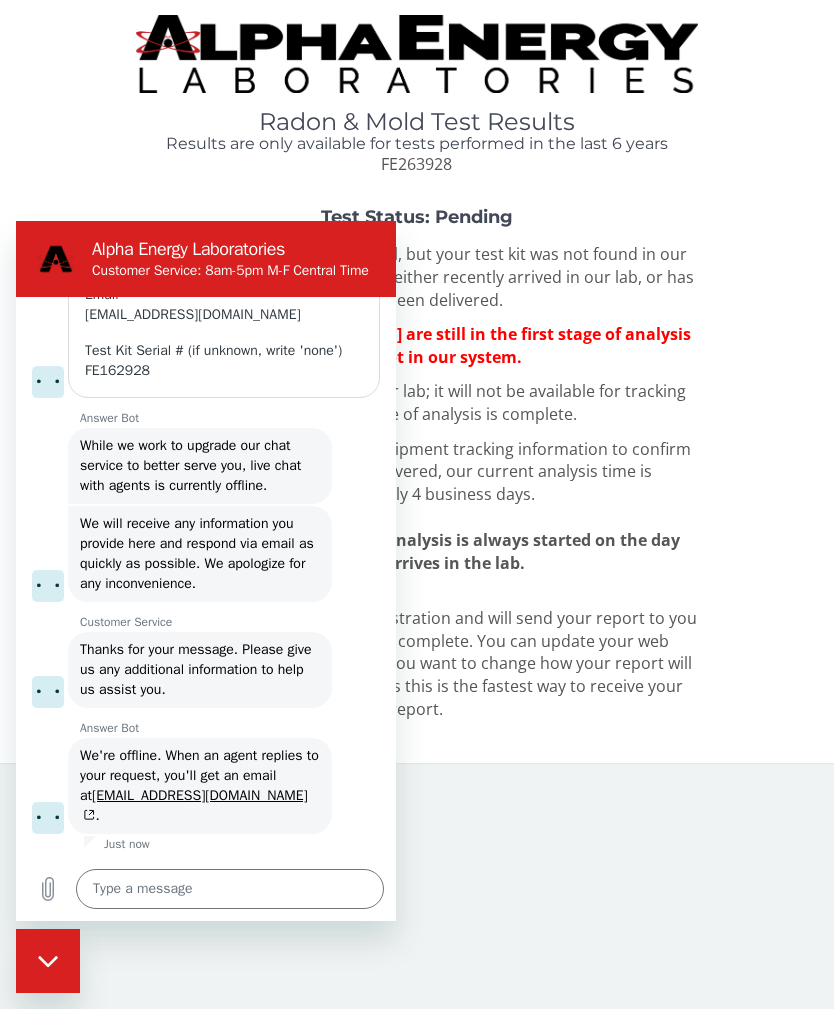 click at bounding box center [230, 889] 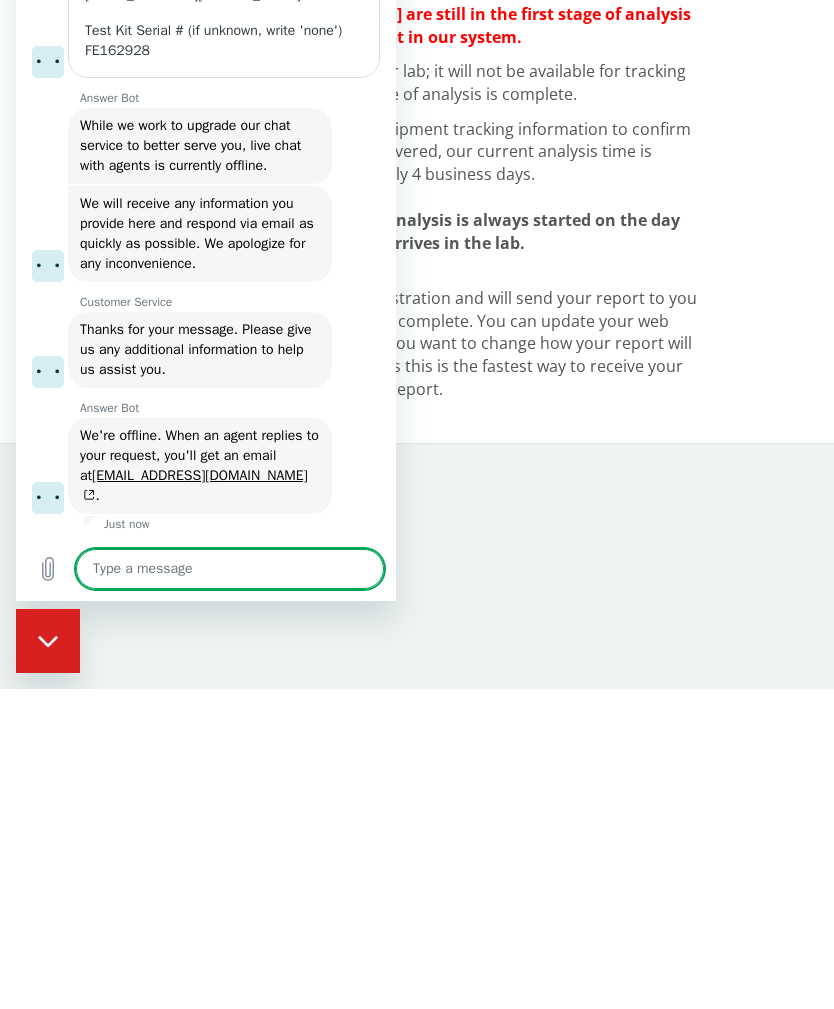 type on "I" 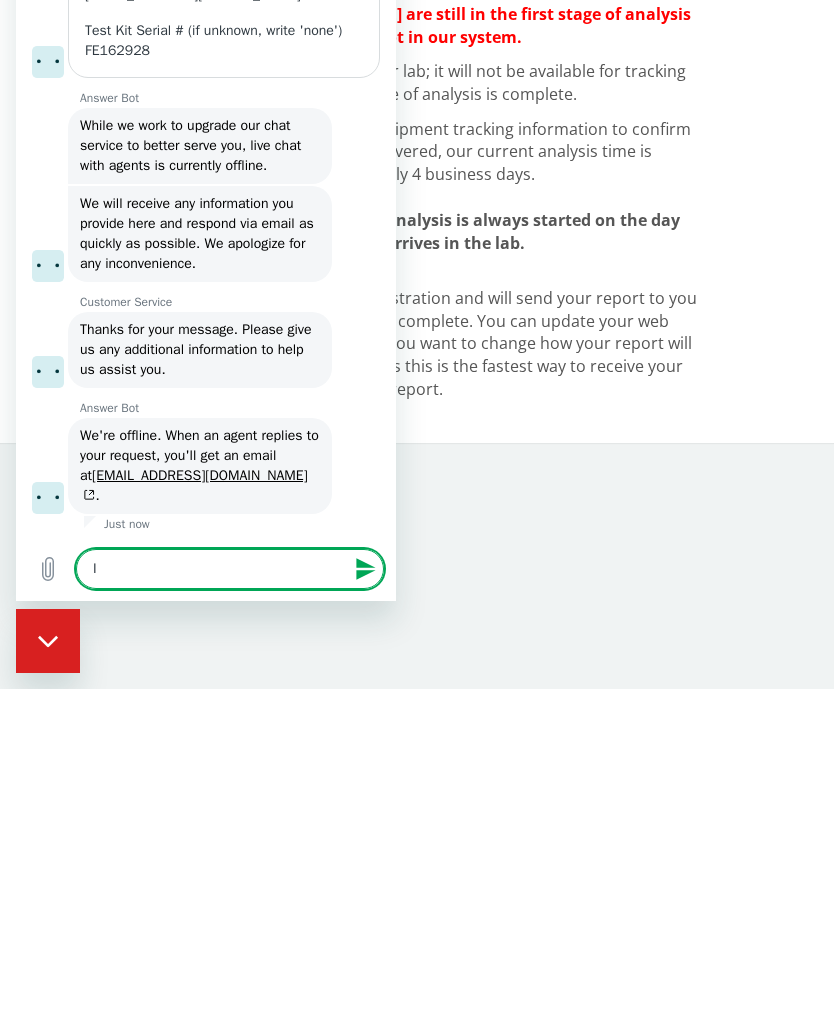 type on "I" 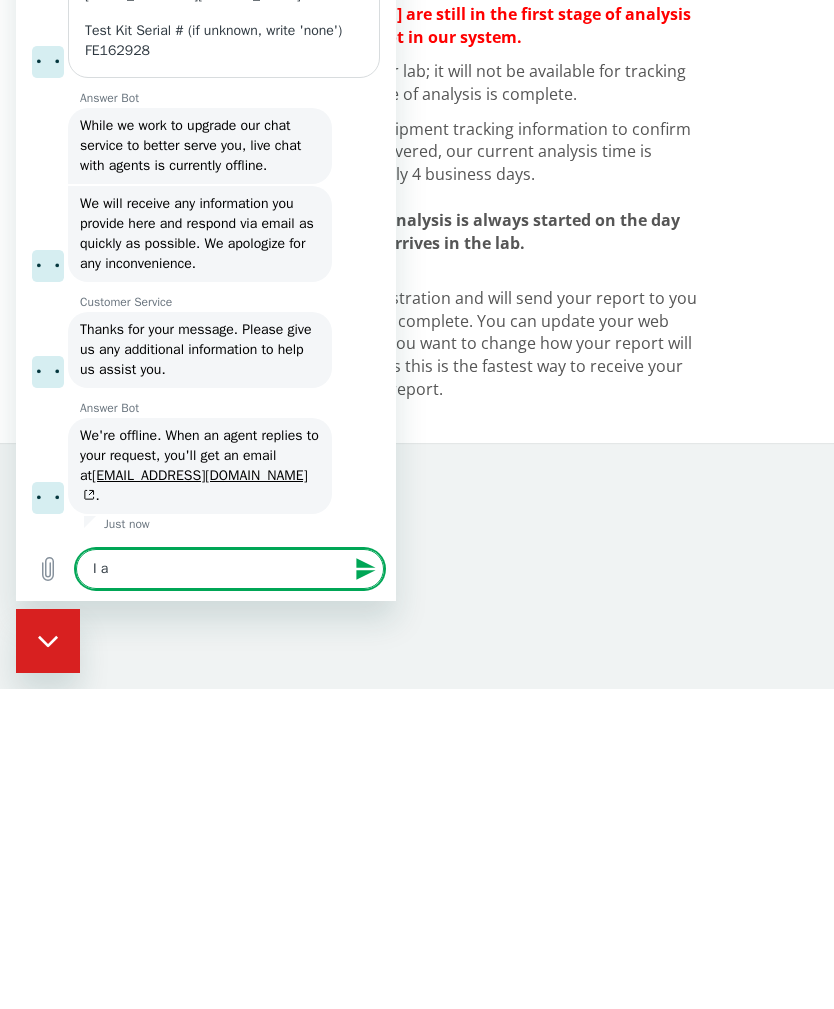 type on "x" 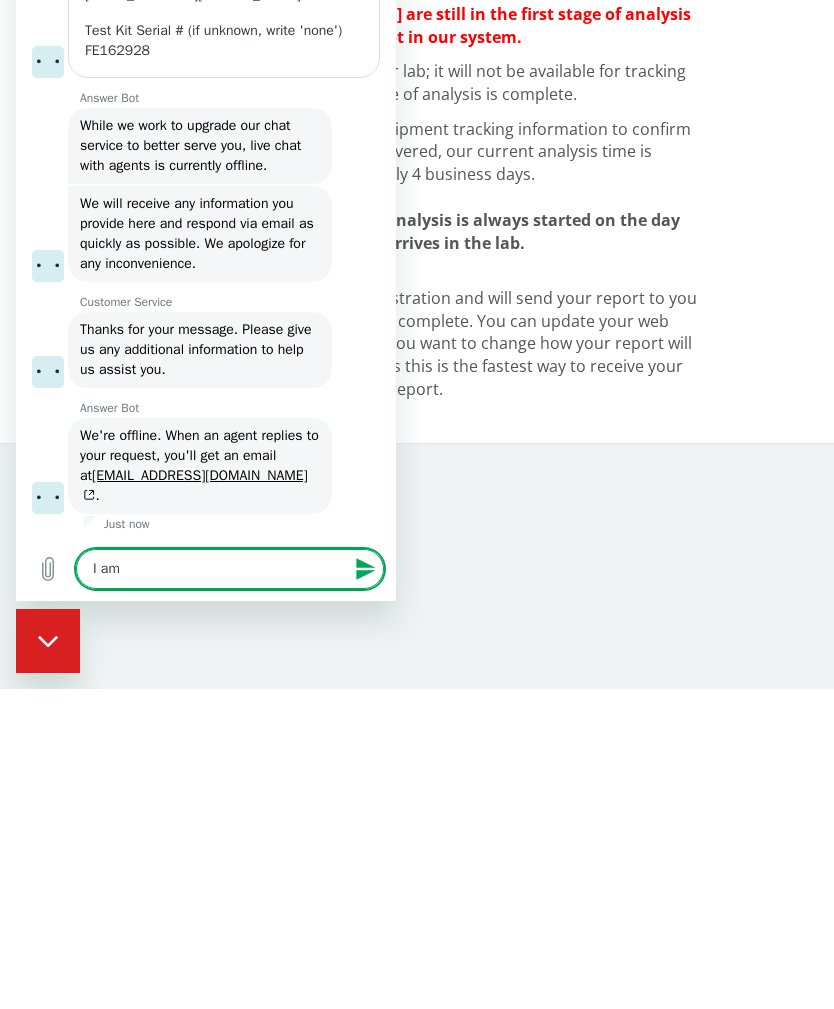 type on "x" 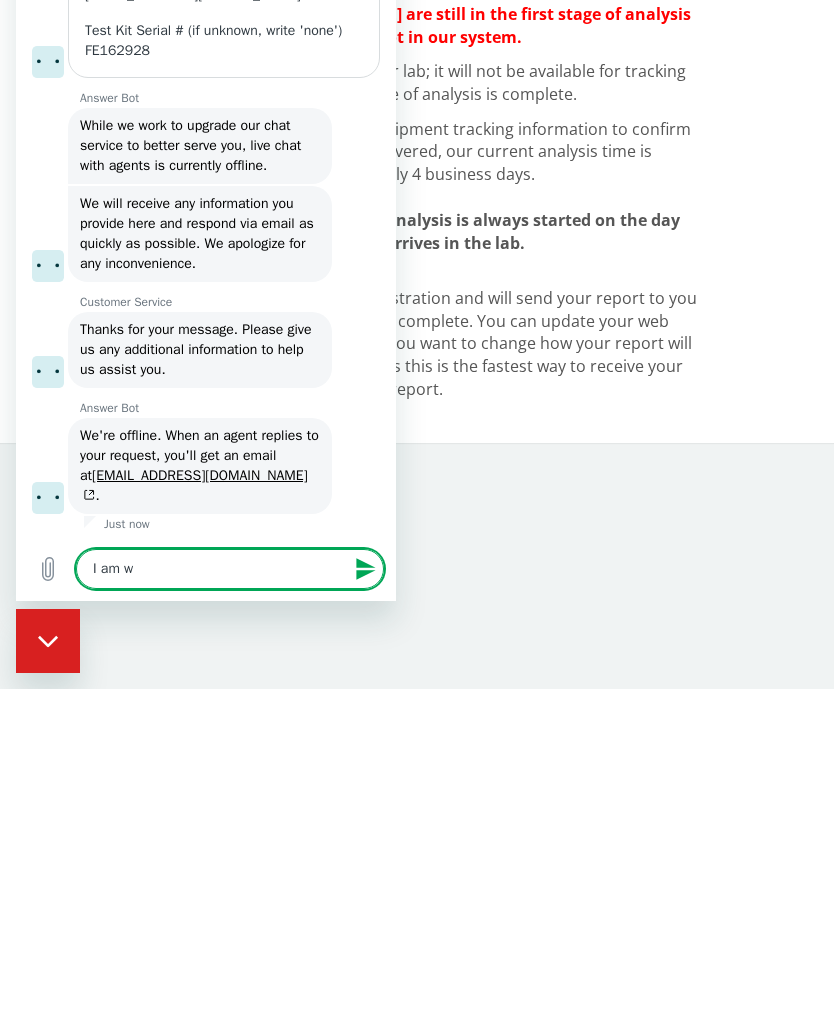 type on "x" 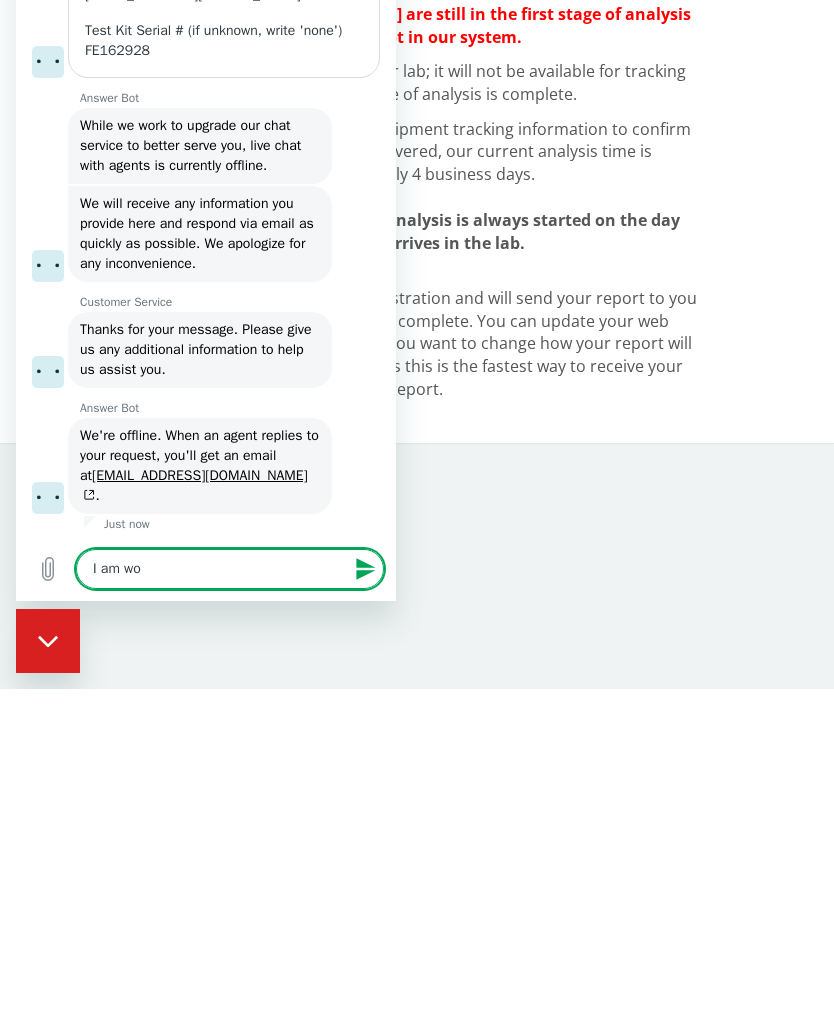 type on "x" 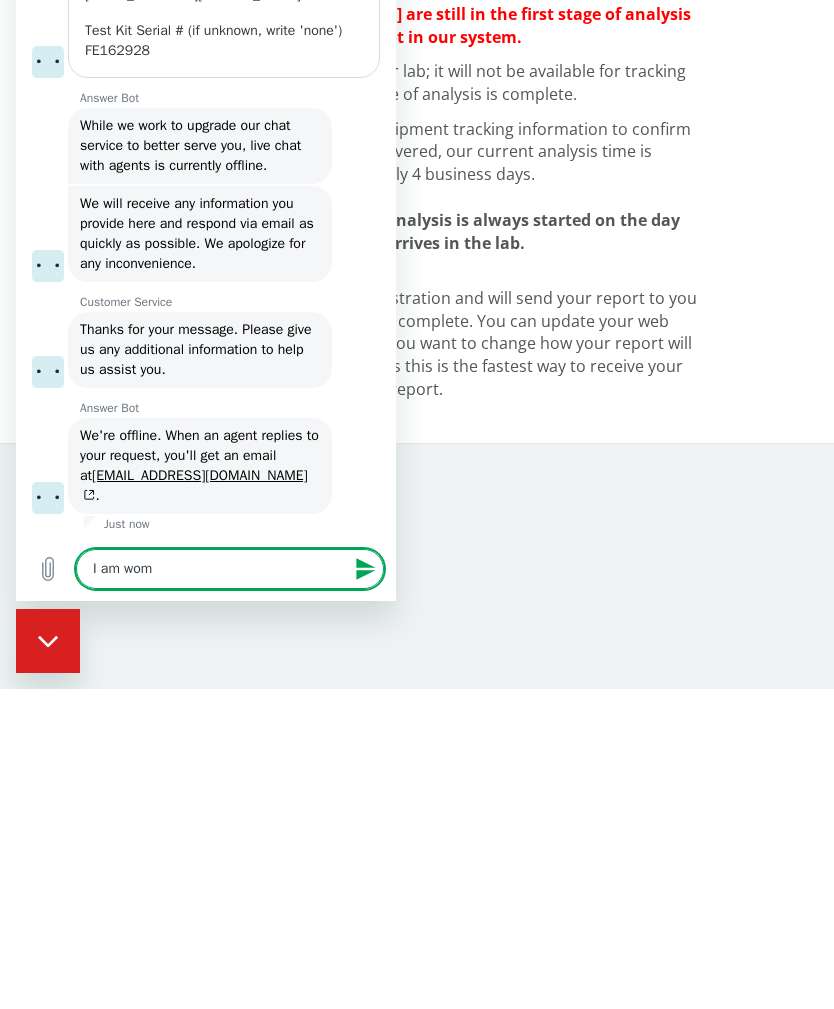 type on "I am womd" 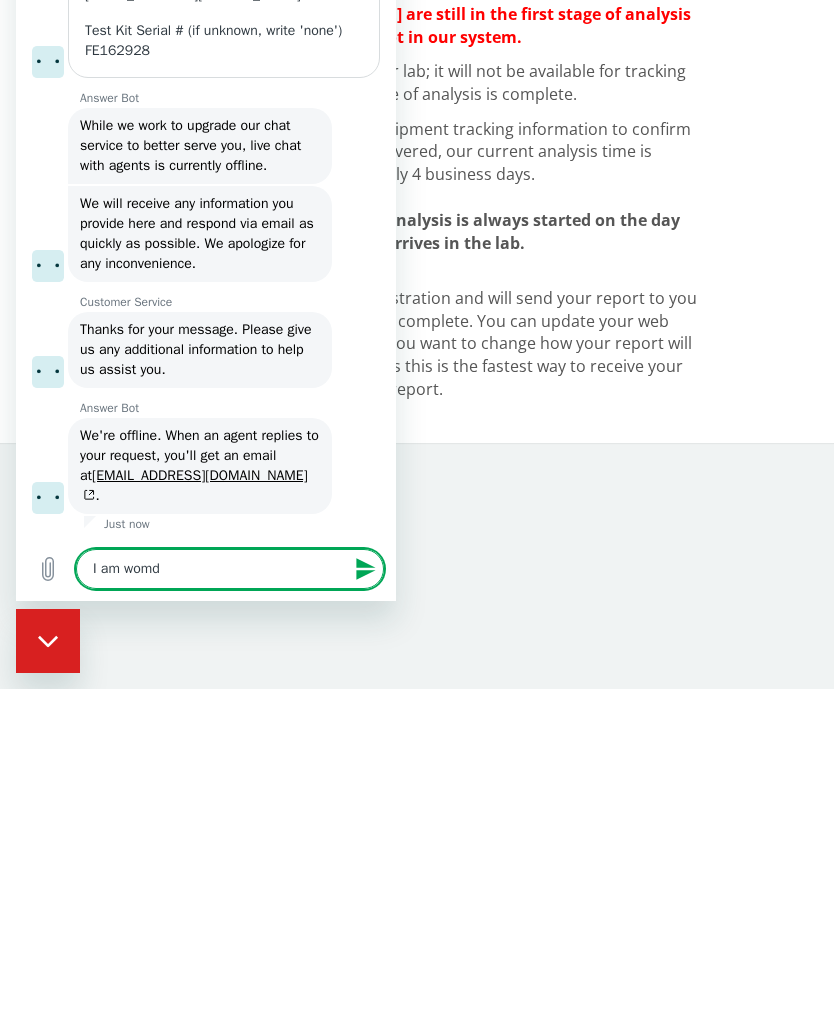 type on "I am womde" 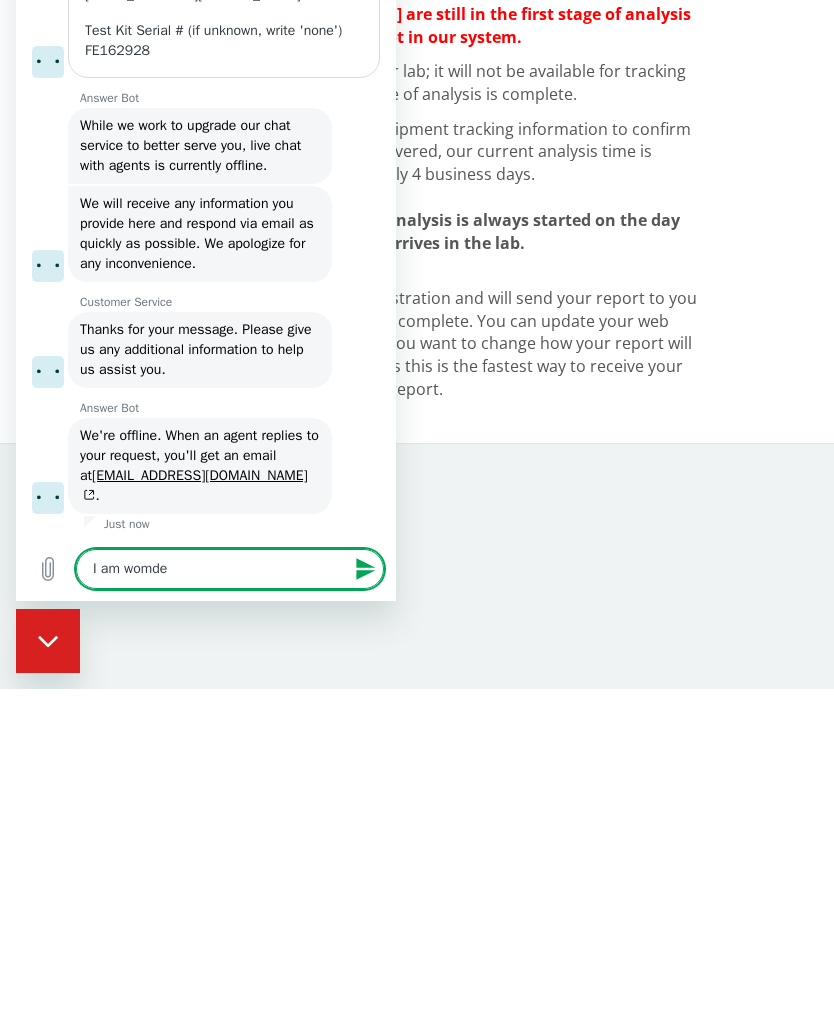 type on "x" 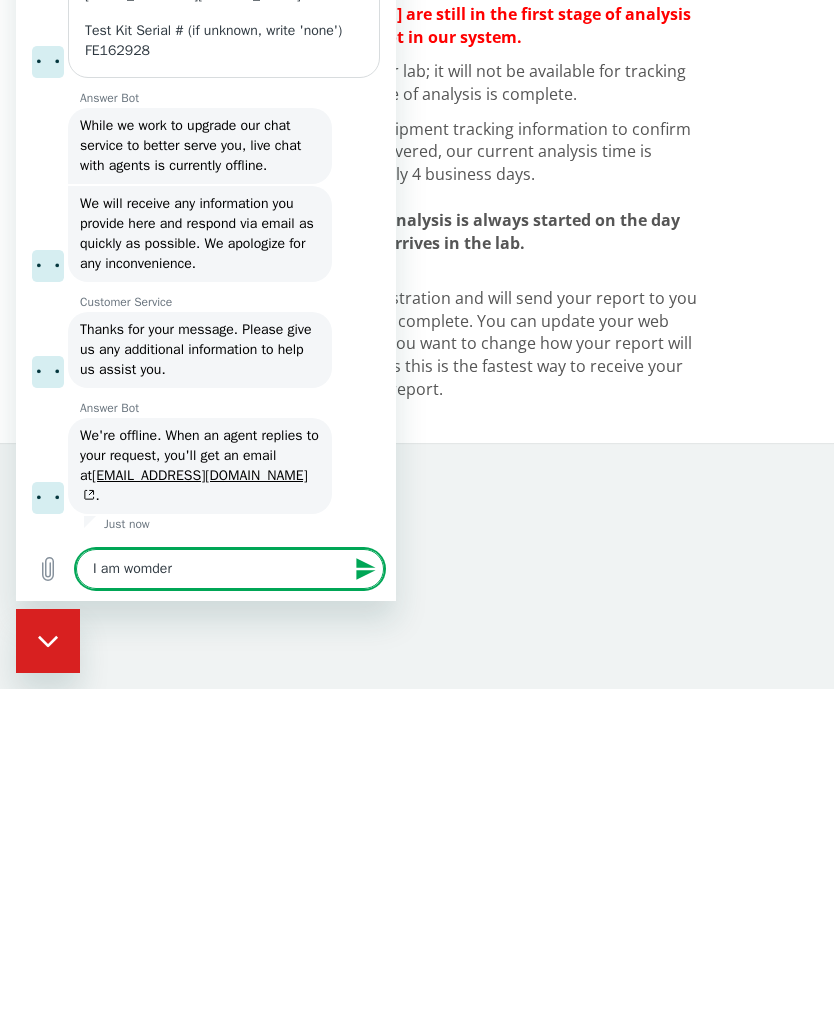 type on "x" 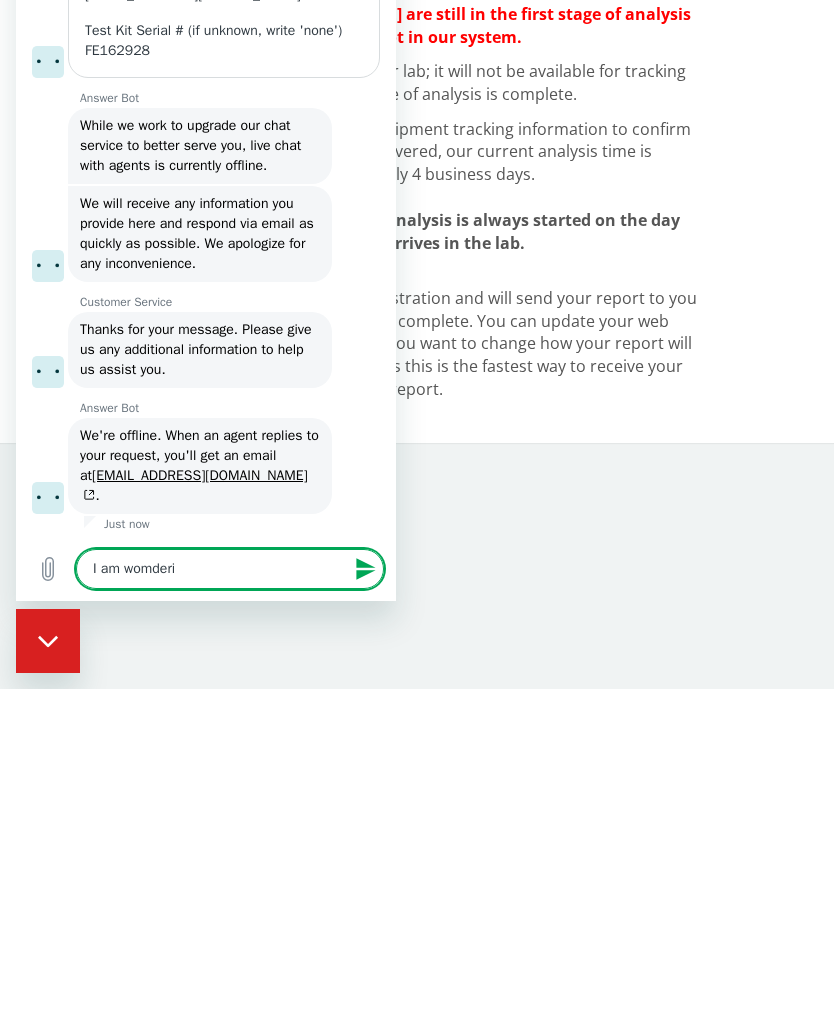 type on "x" 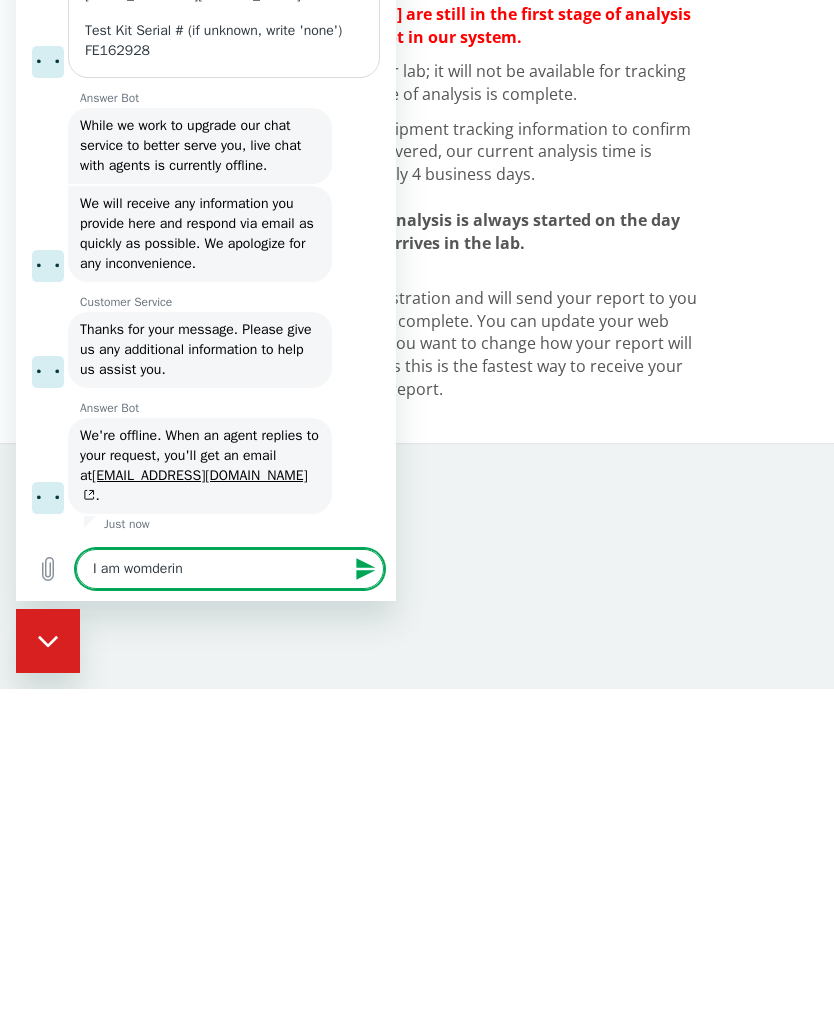 type on "x" 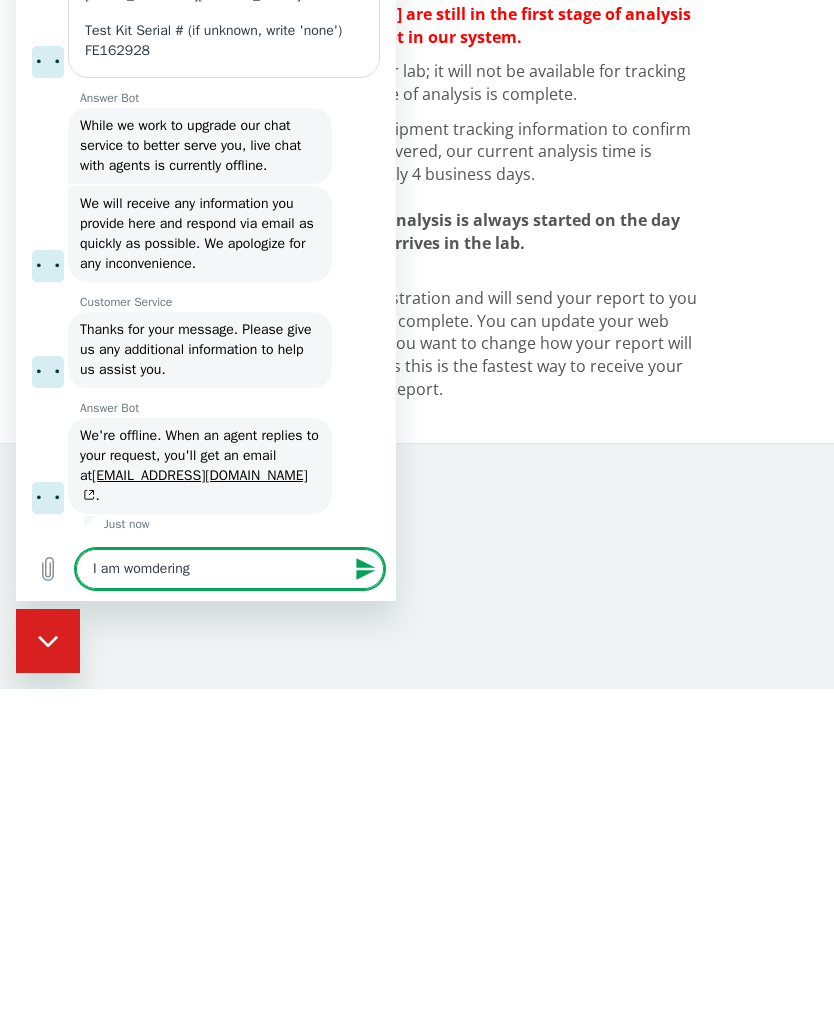 type on "I am wondering" 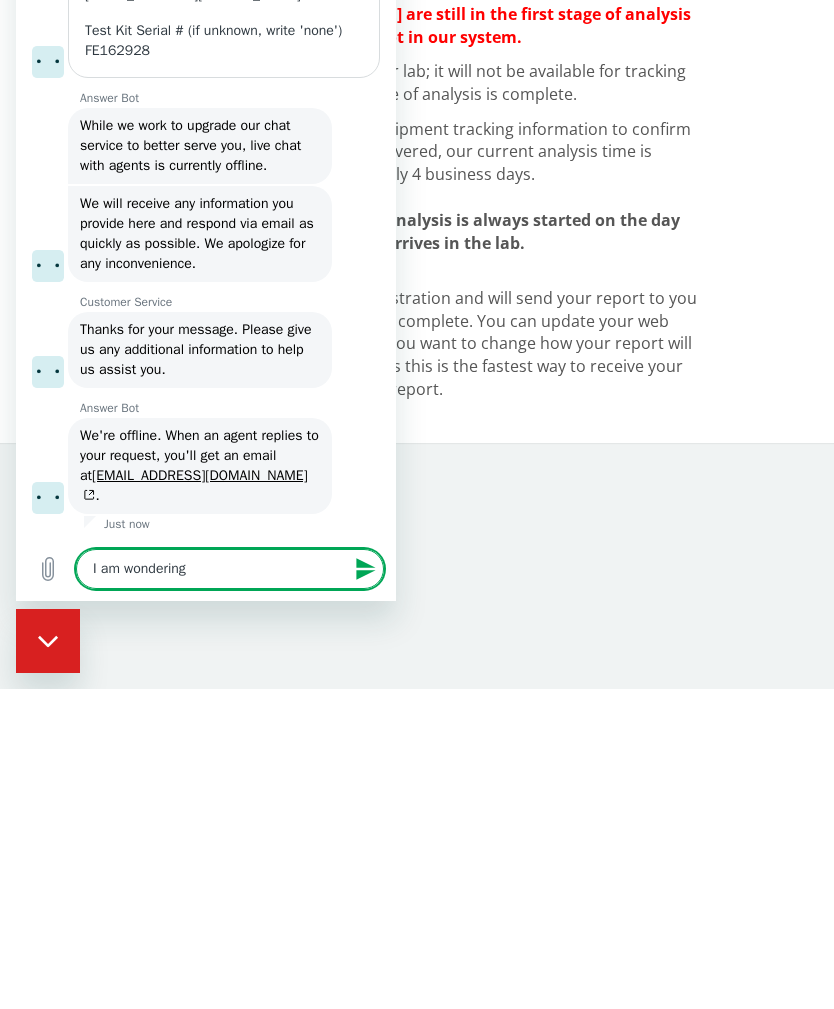 type on "x" 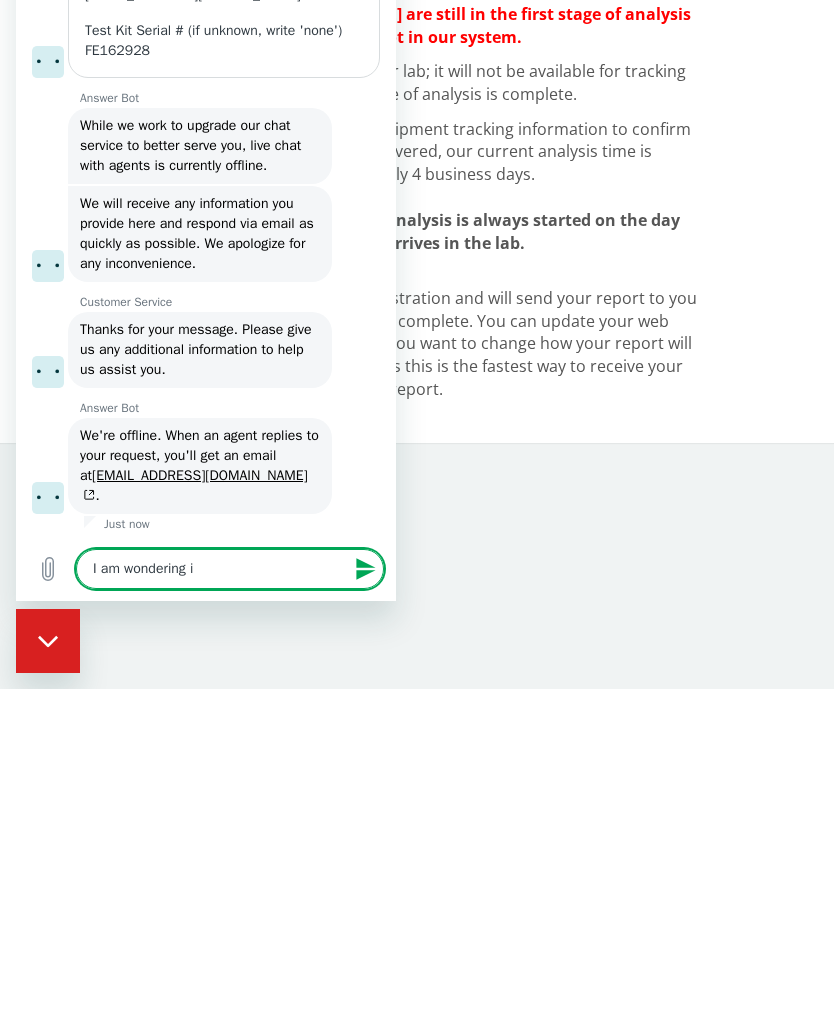 type on "x" 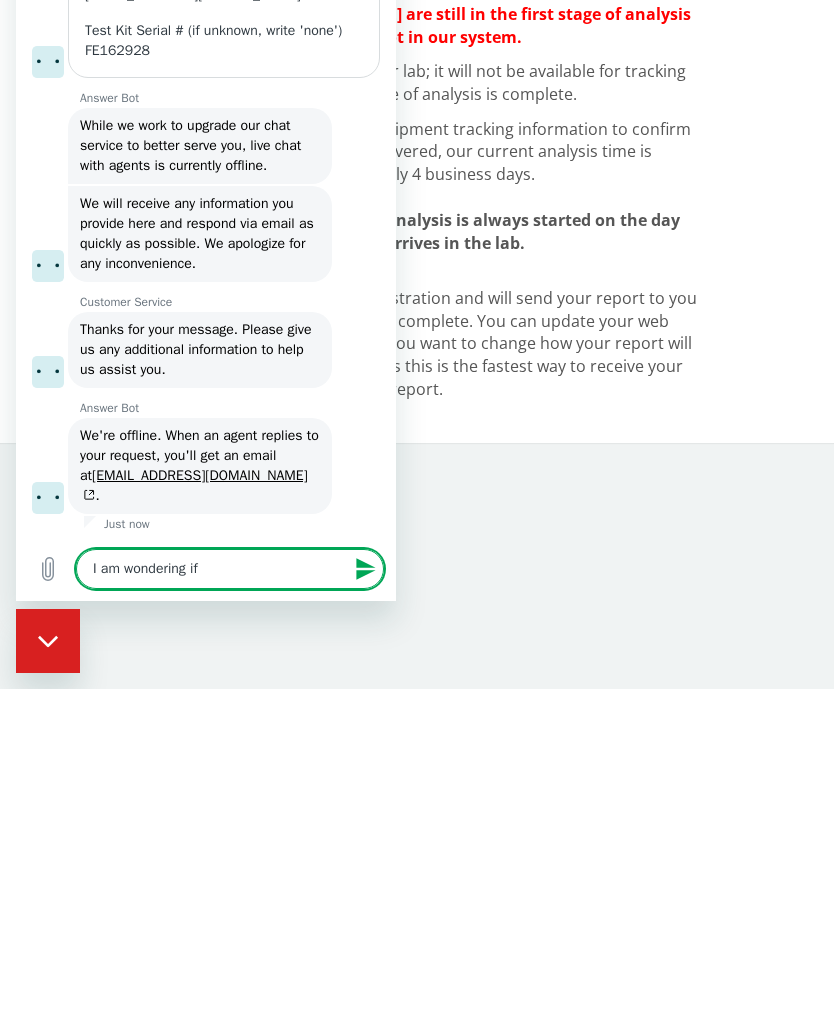 type on "x" 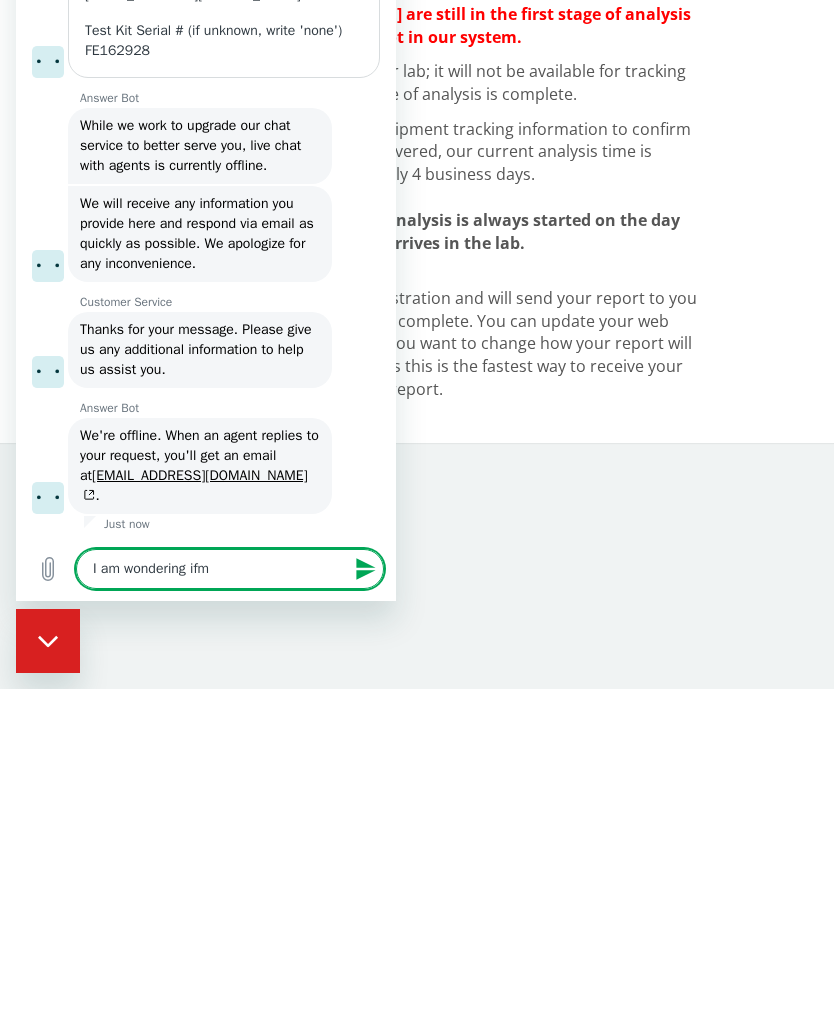 type on "I am wondering ifmy" 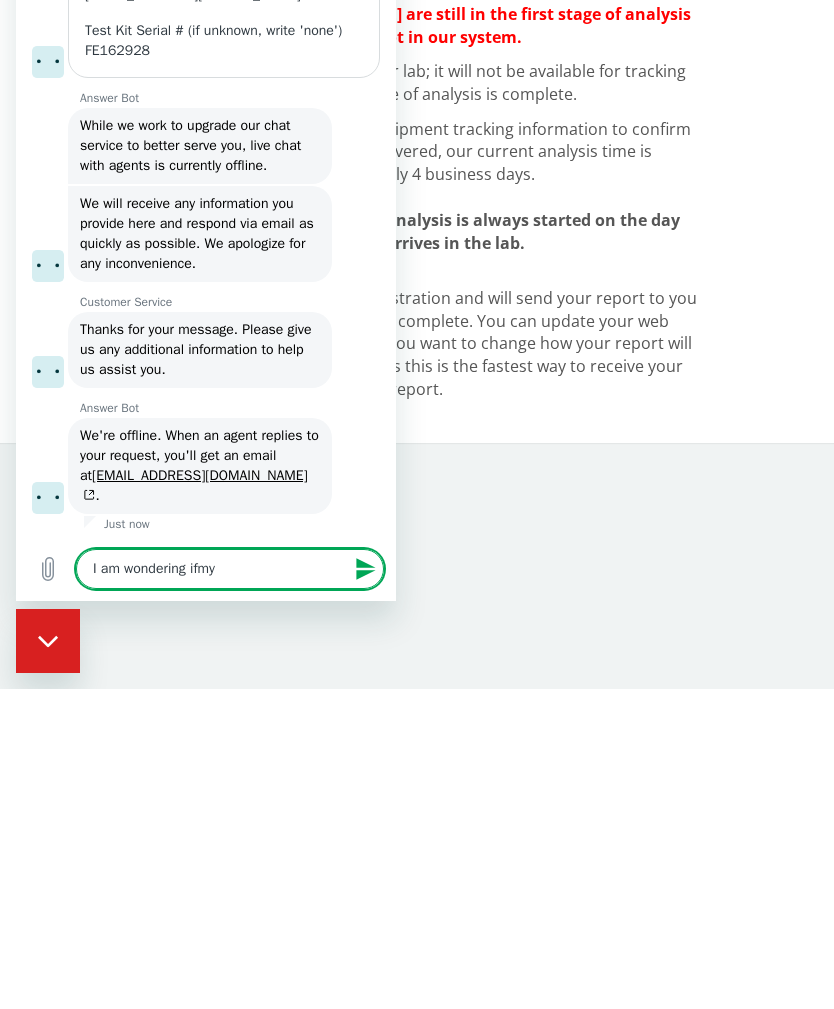 type on "x" 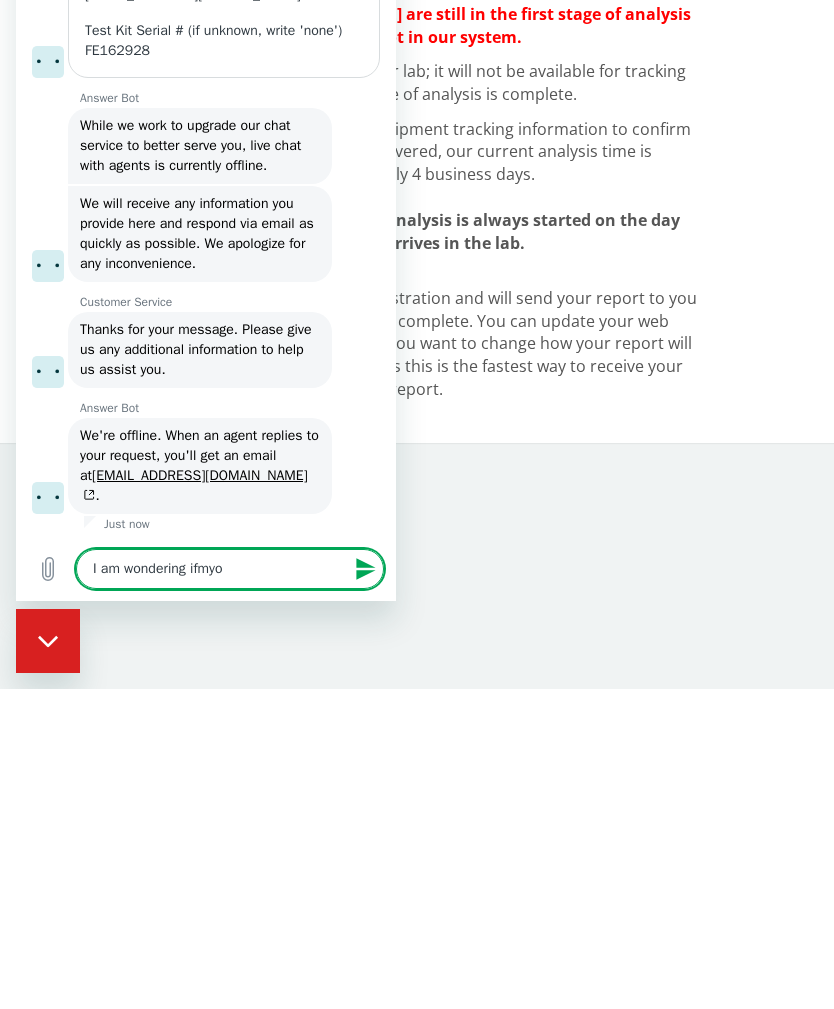 type on "x" 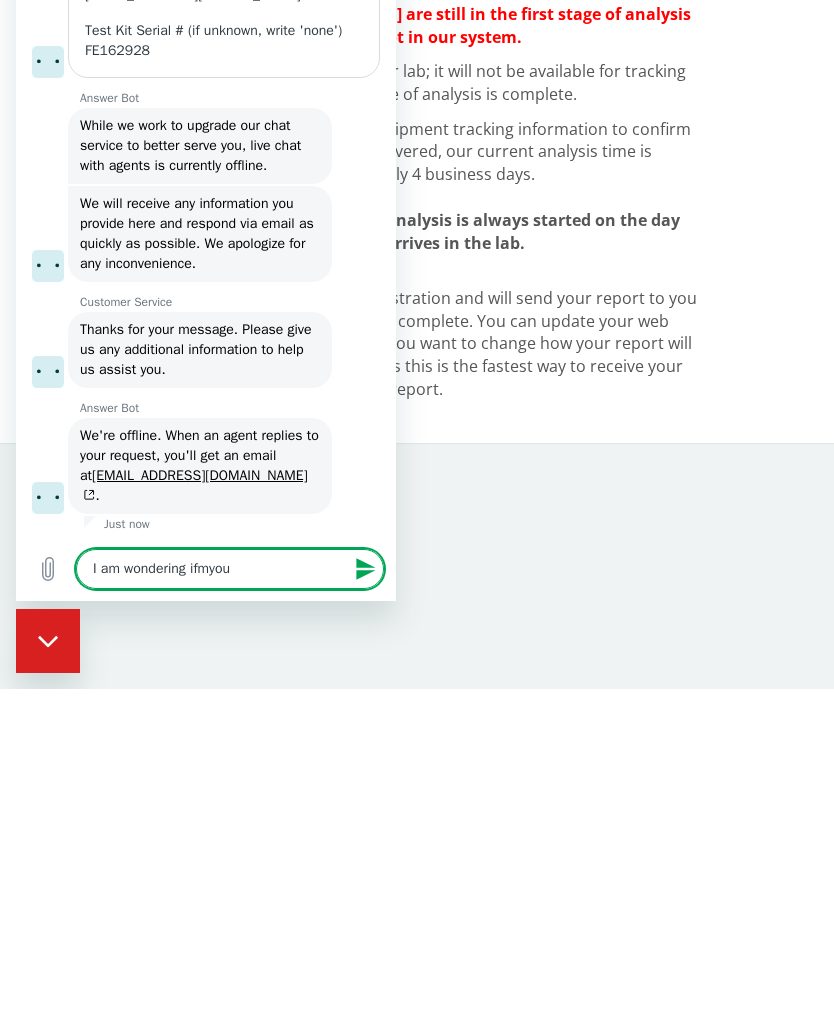 type on "x" 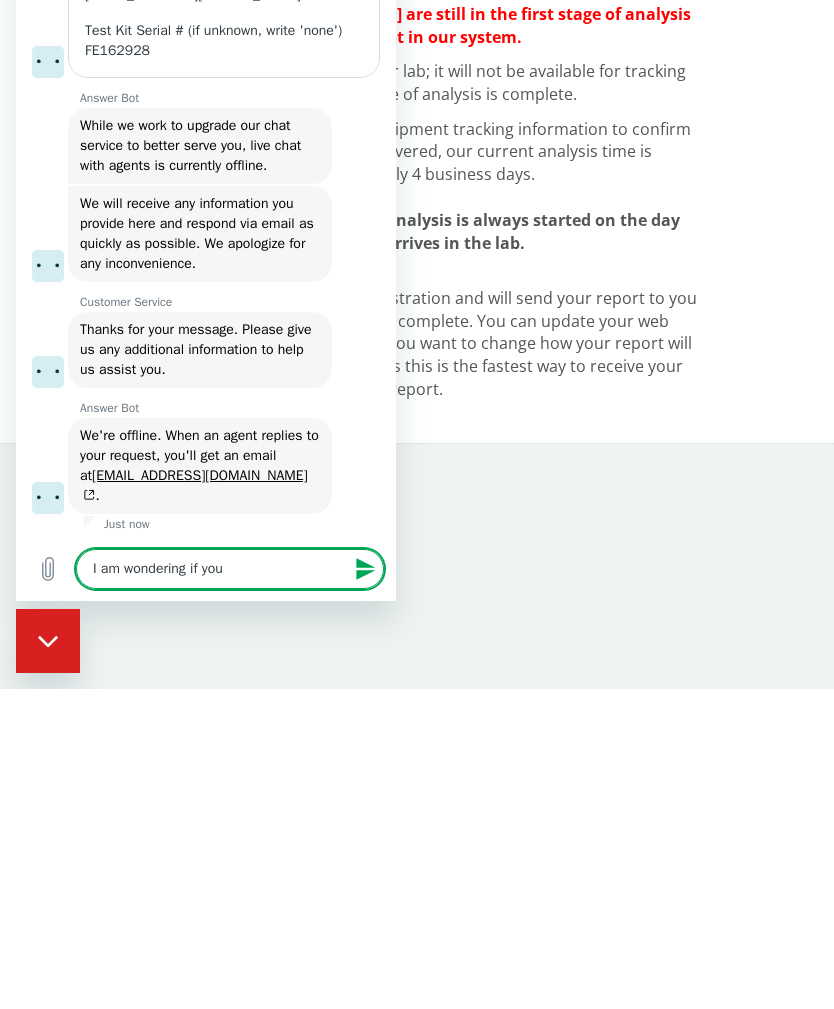 type on "I am wondering if you" 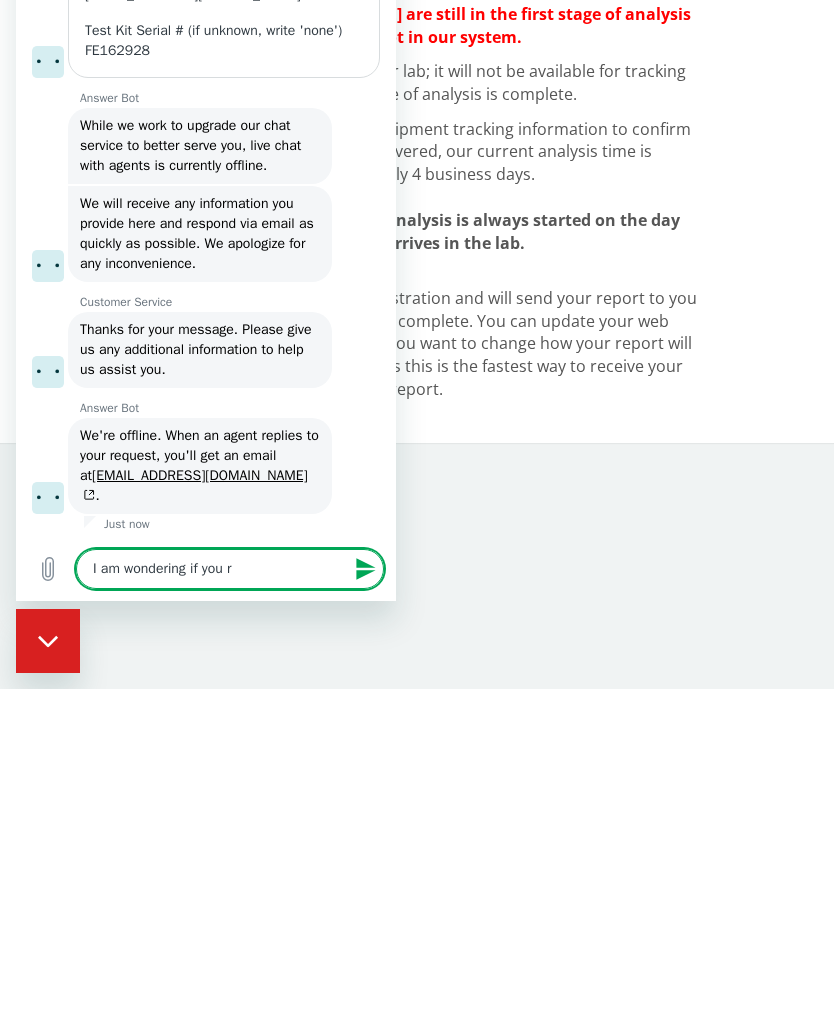 type on "x" 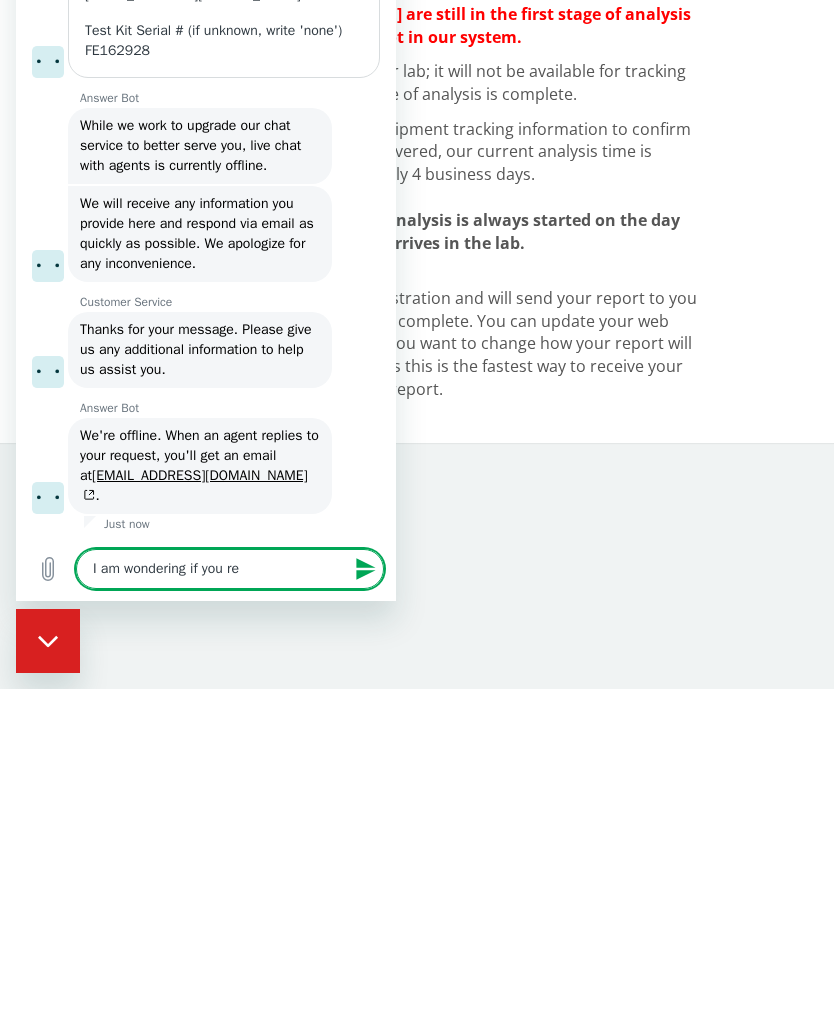 type on "x" 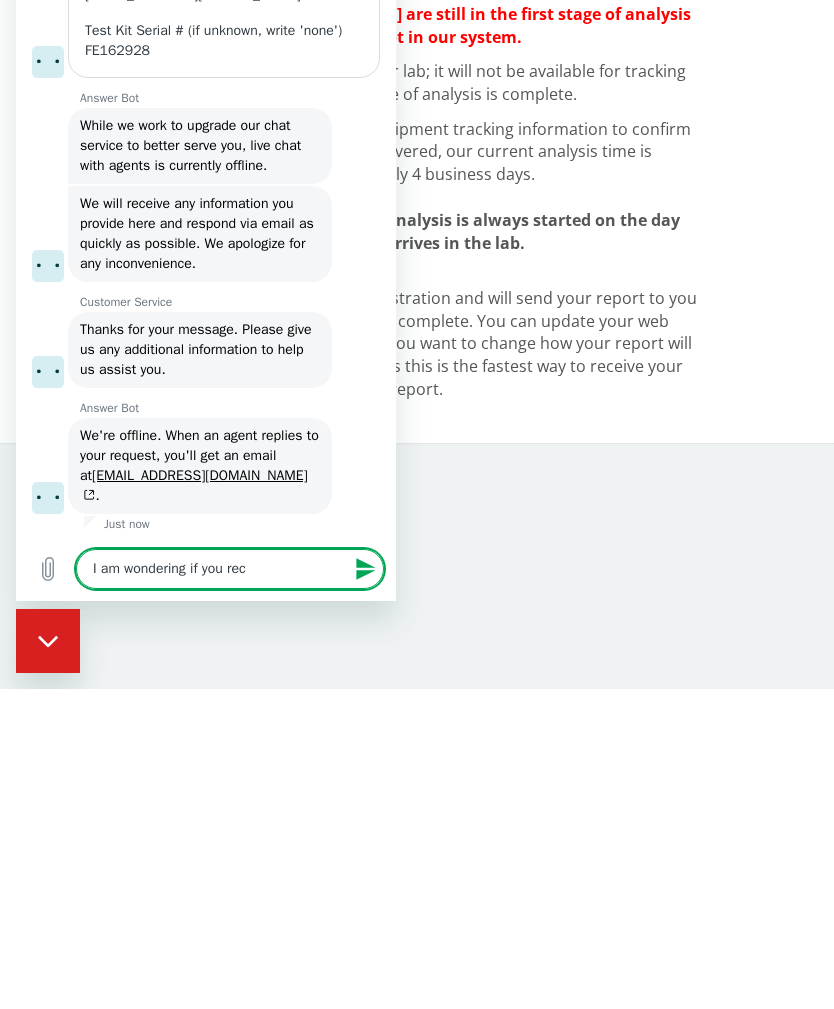 type on "x" 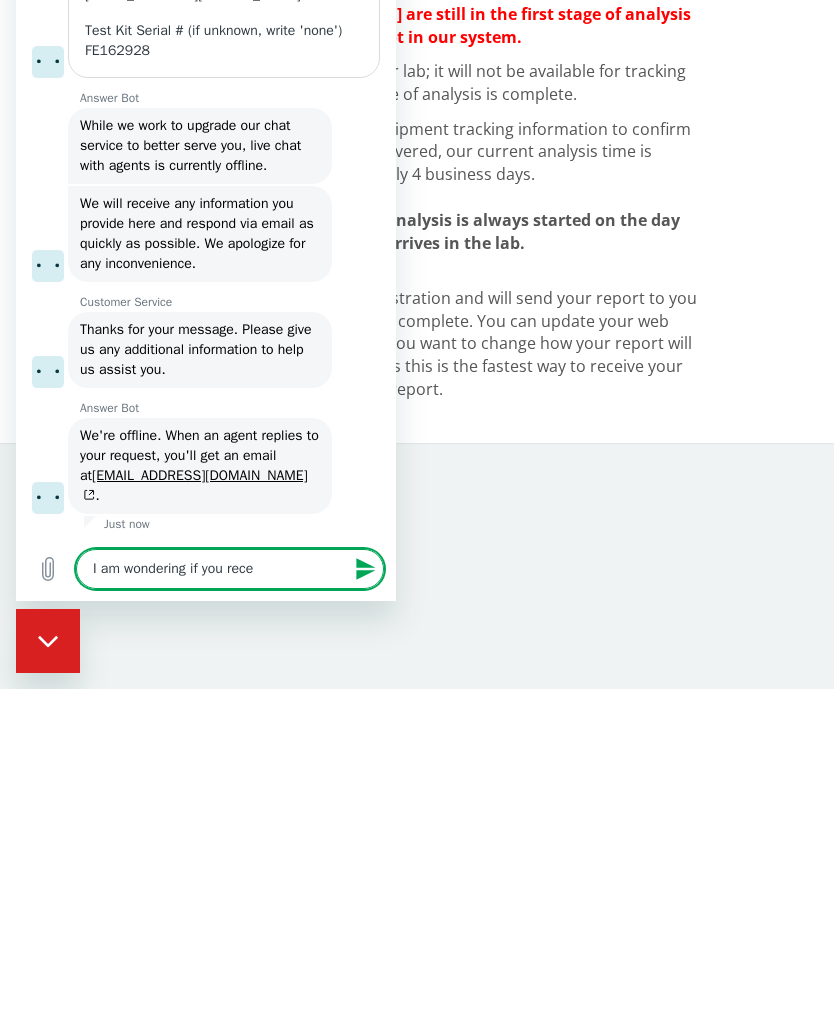 type on "I am wondering if you recei" 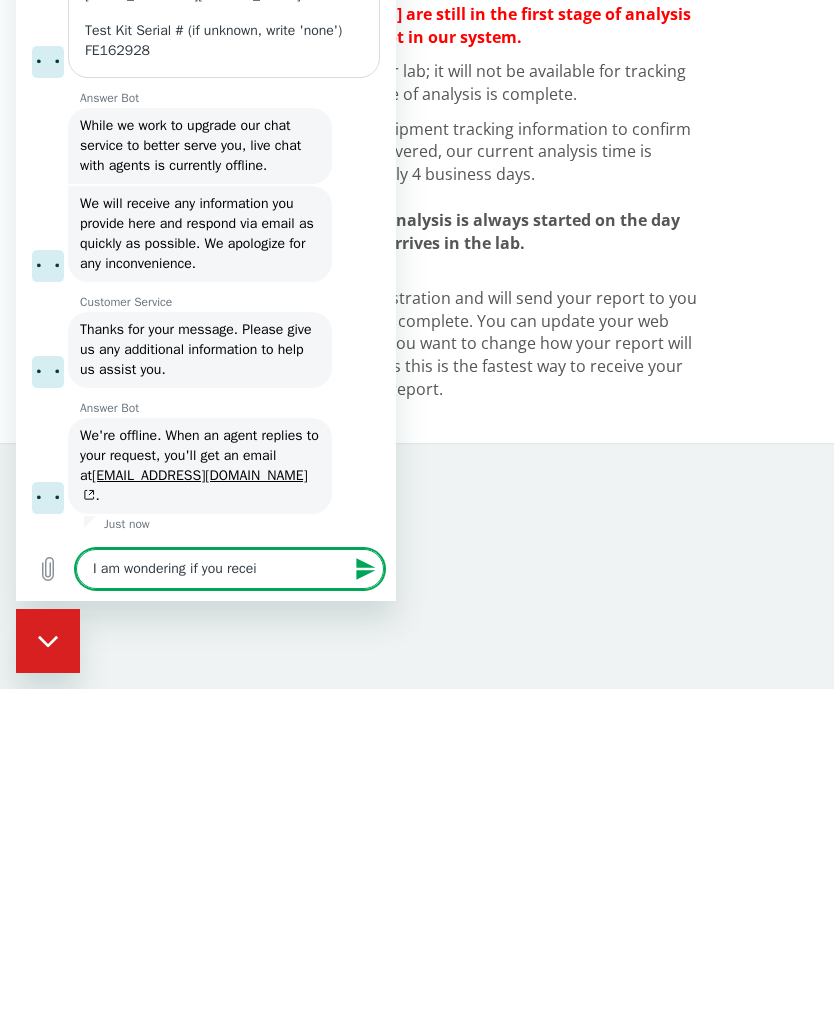 type on "x" 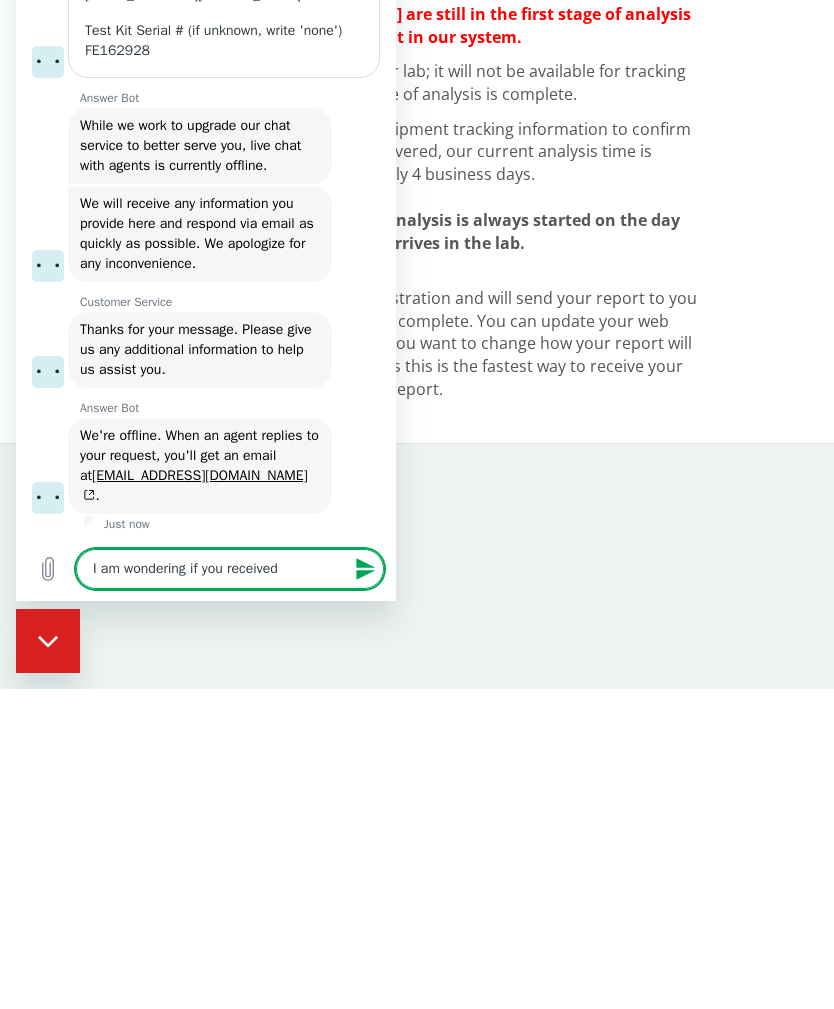 type on "I am wondering if you received" 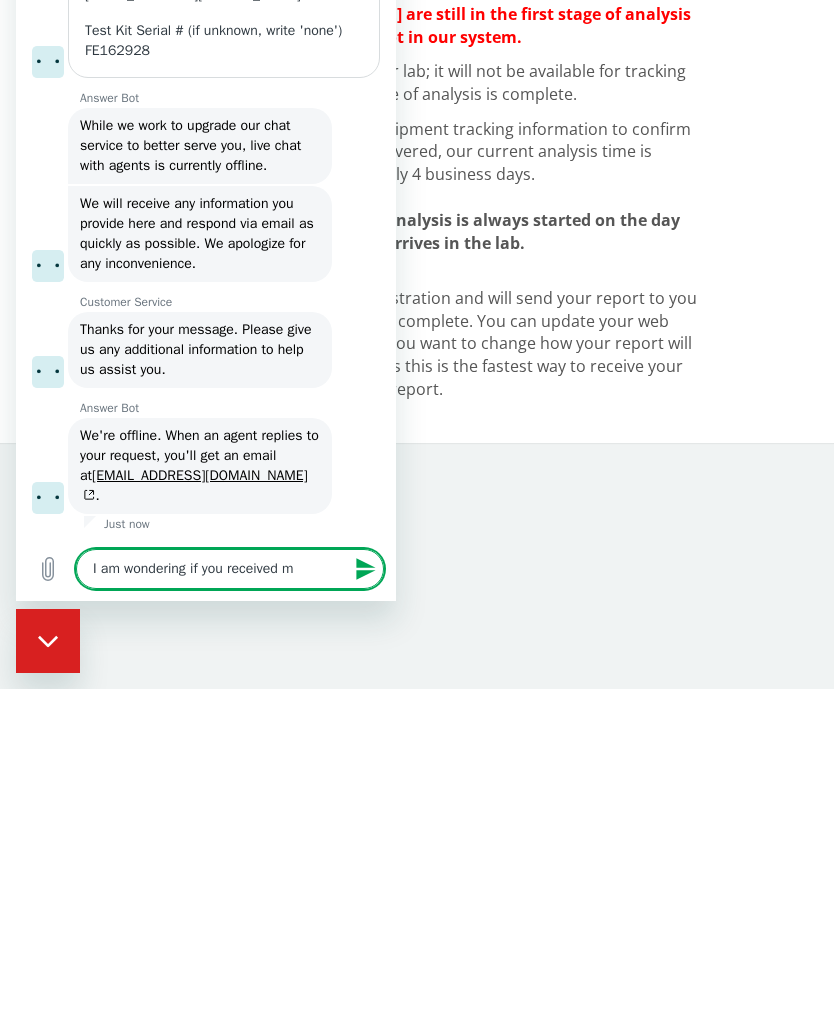 type on "x" 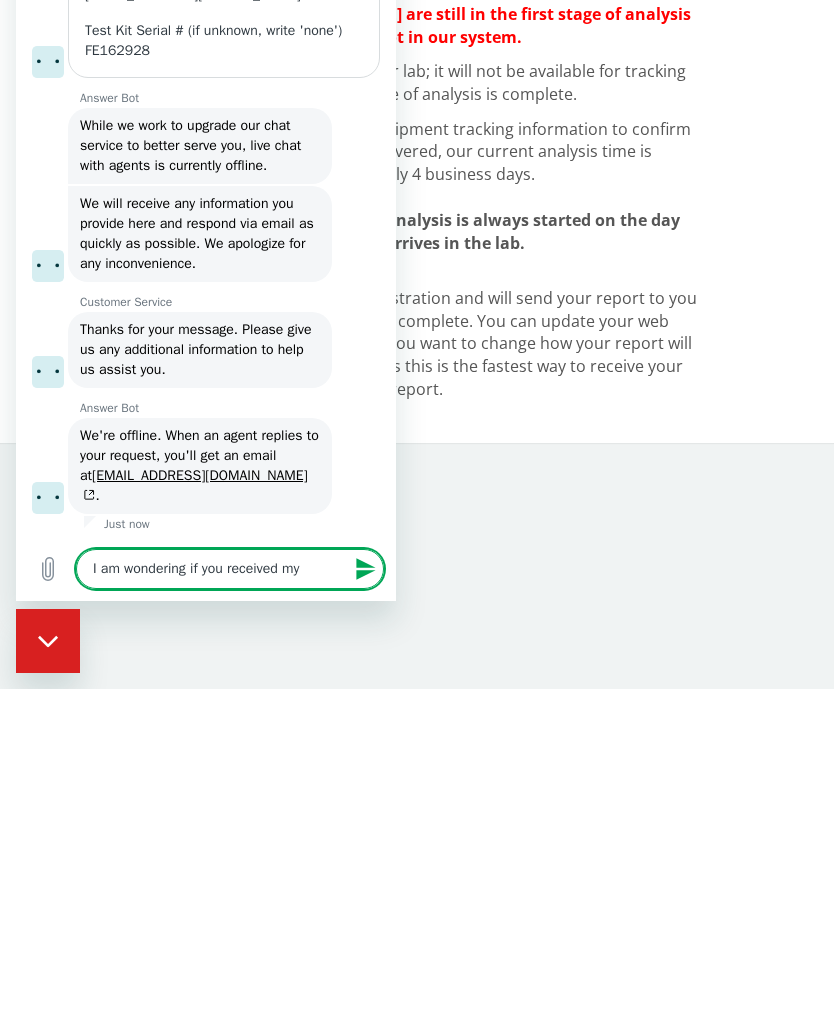 type on "x" 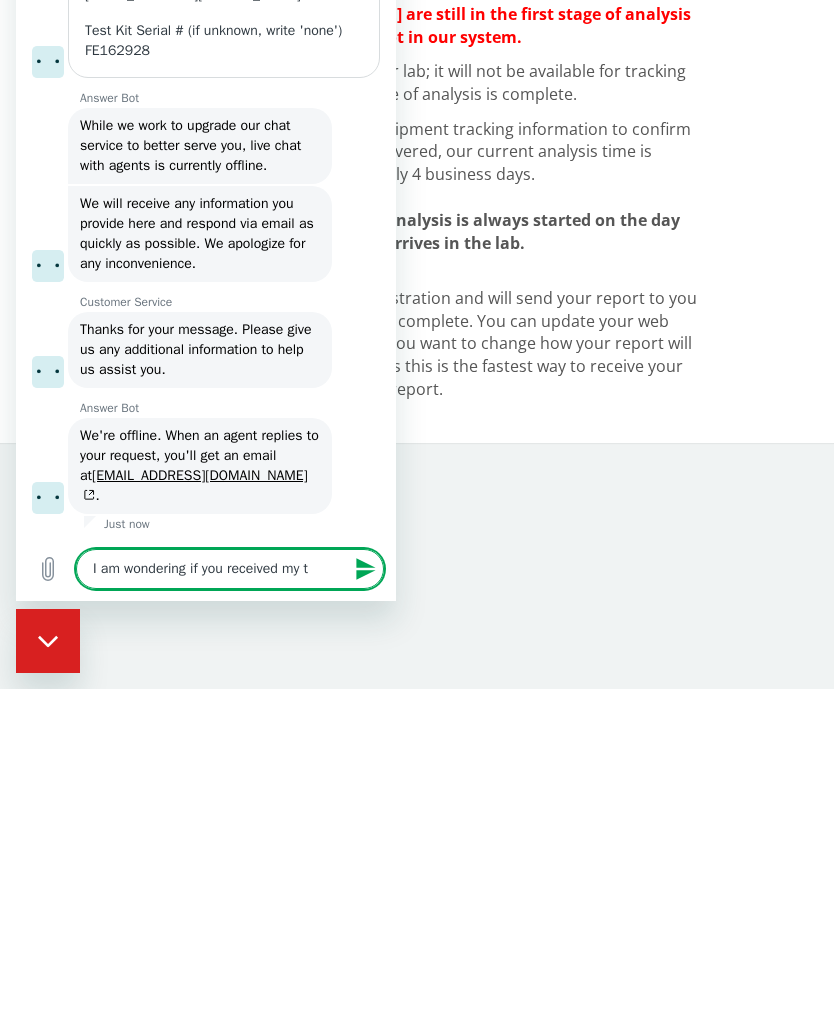 type on "I am wondering if you received my te" 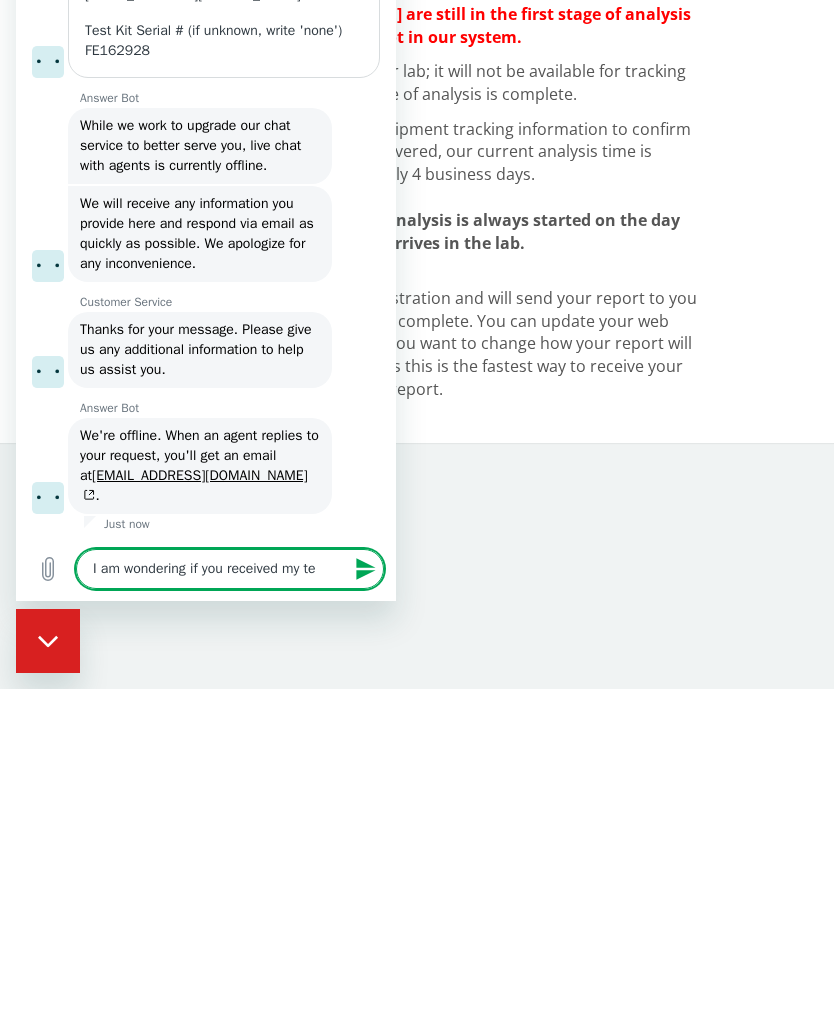 type on "x" 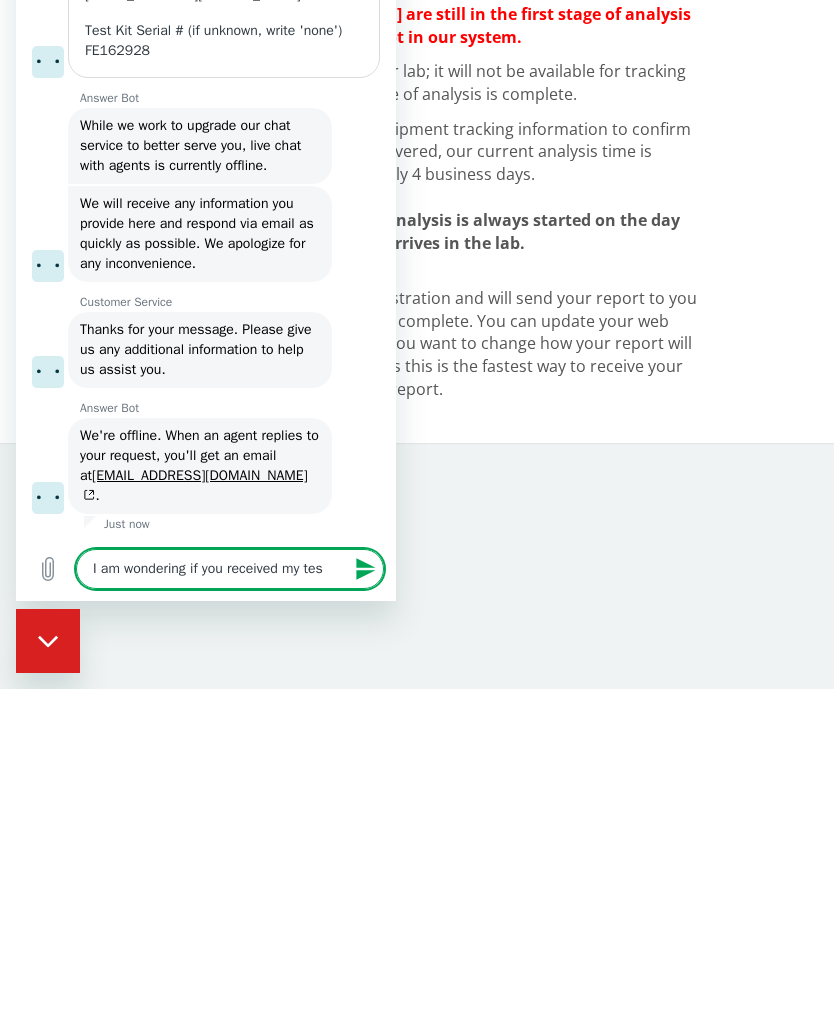 type on "x" 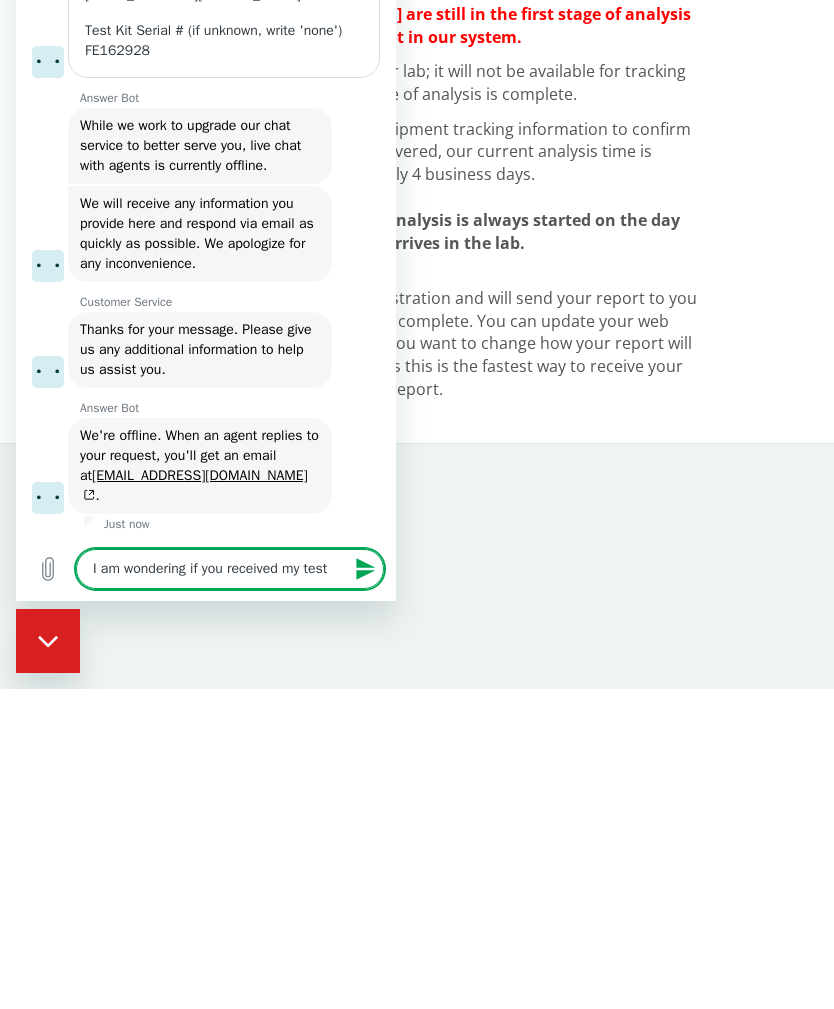 type on "x" 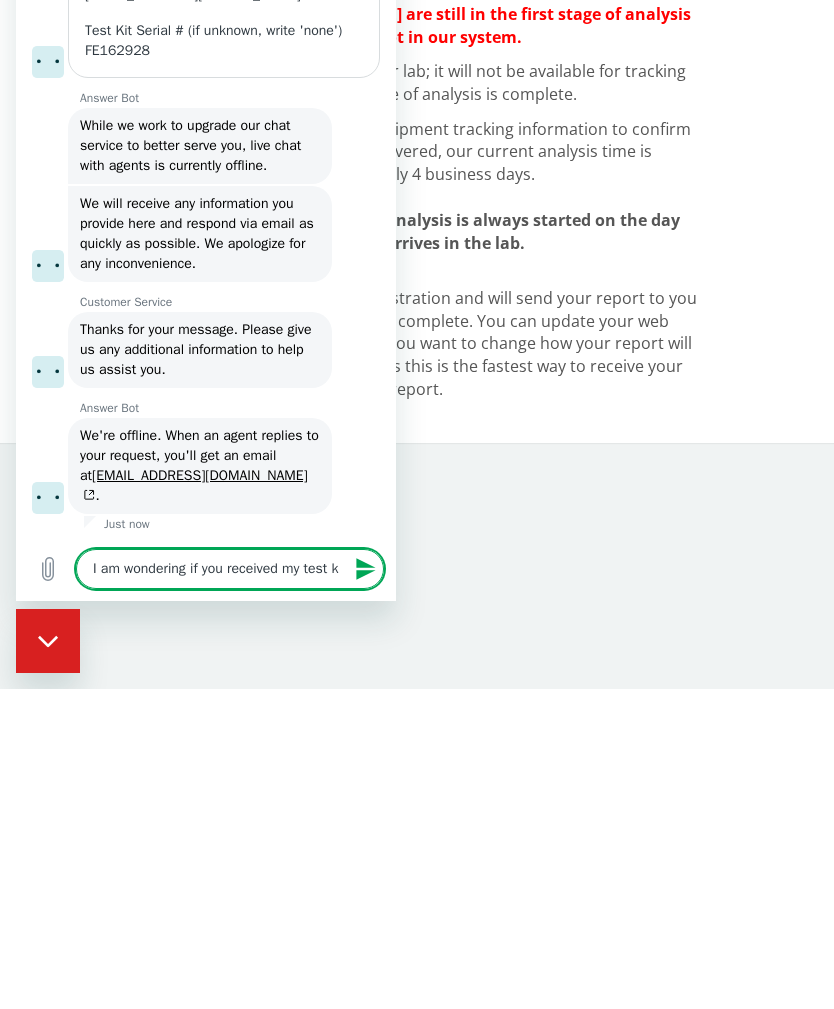 type on "x" 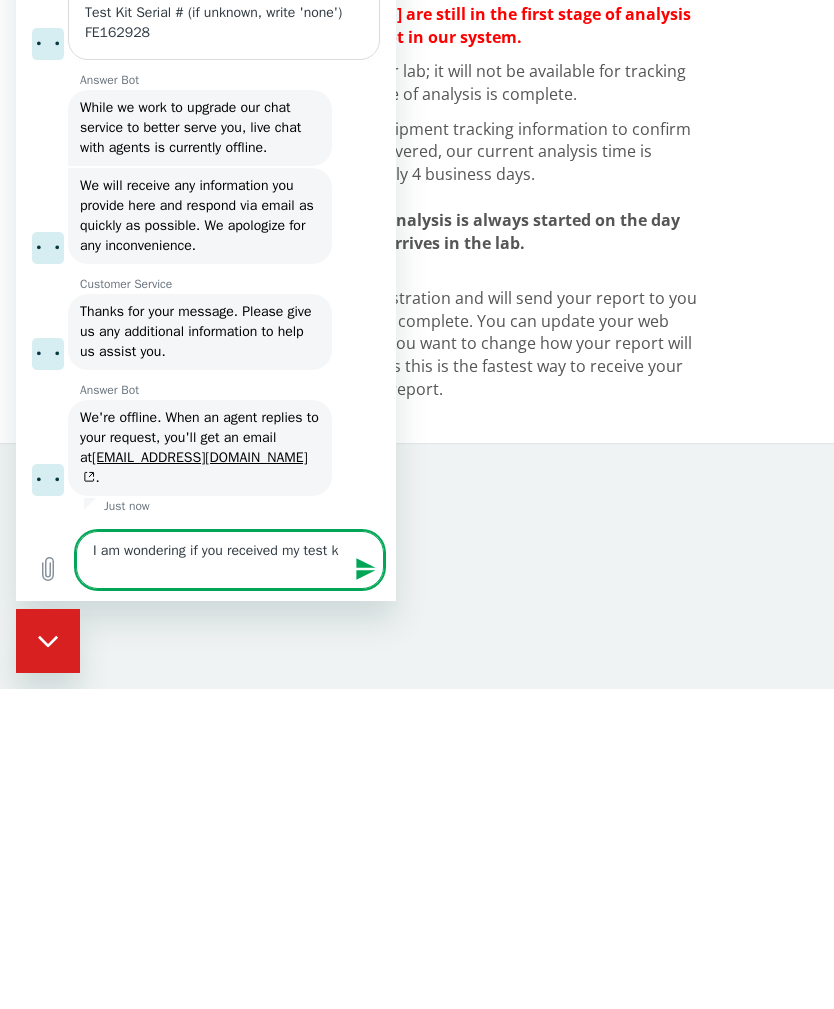 type on "I am wondering if you received my test ki" 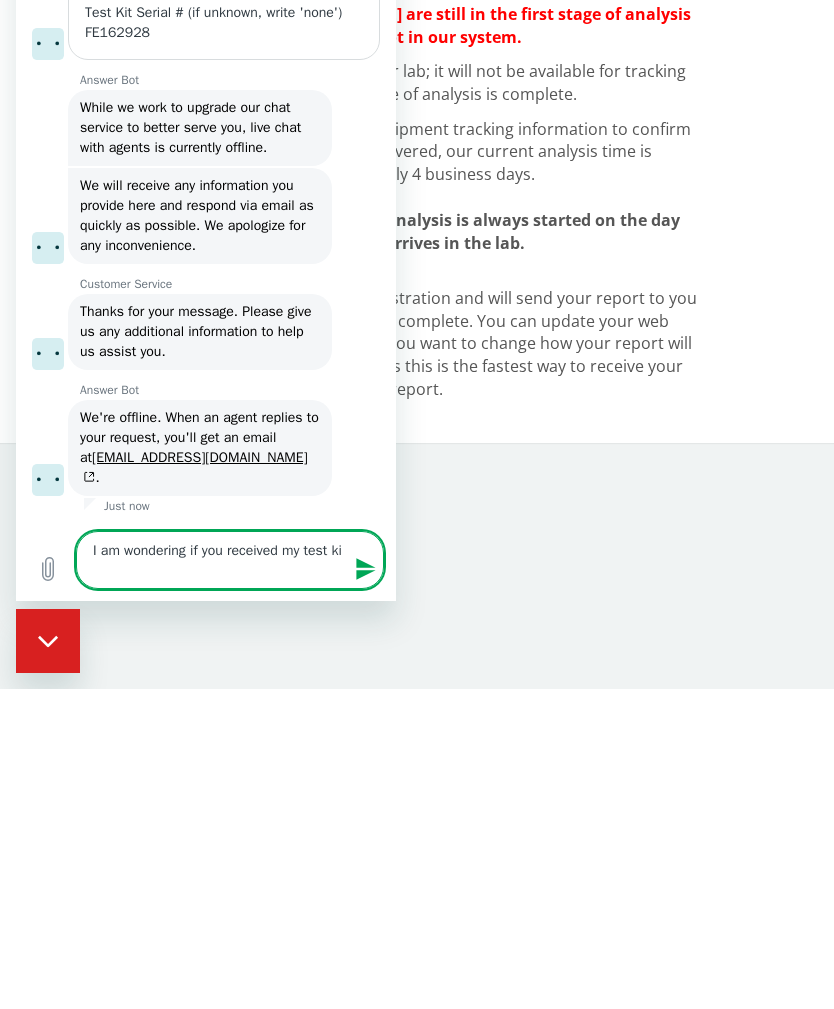 type on "x" 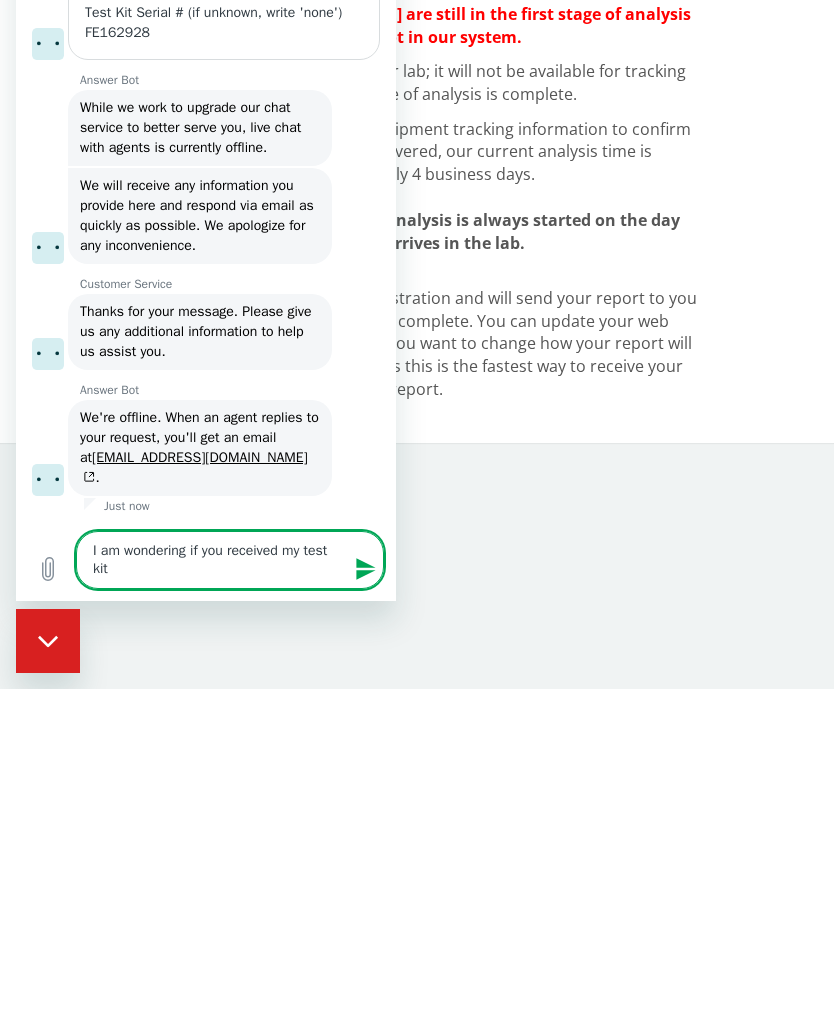 type on "x" 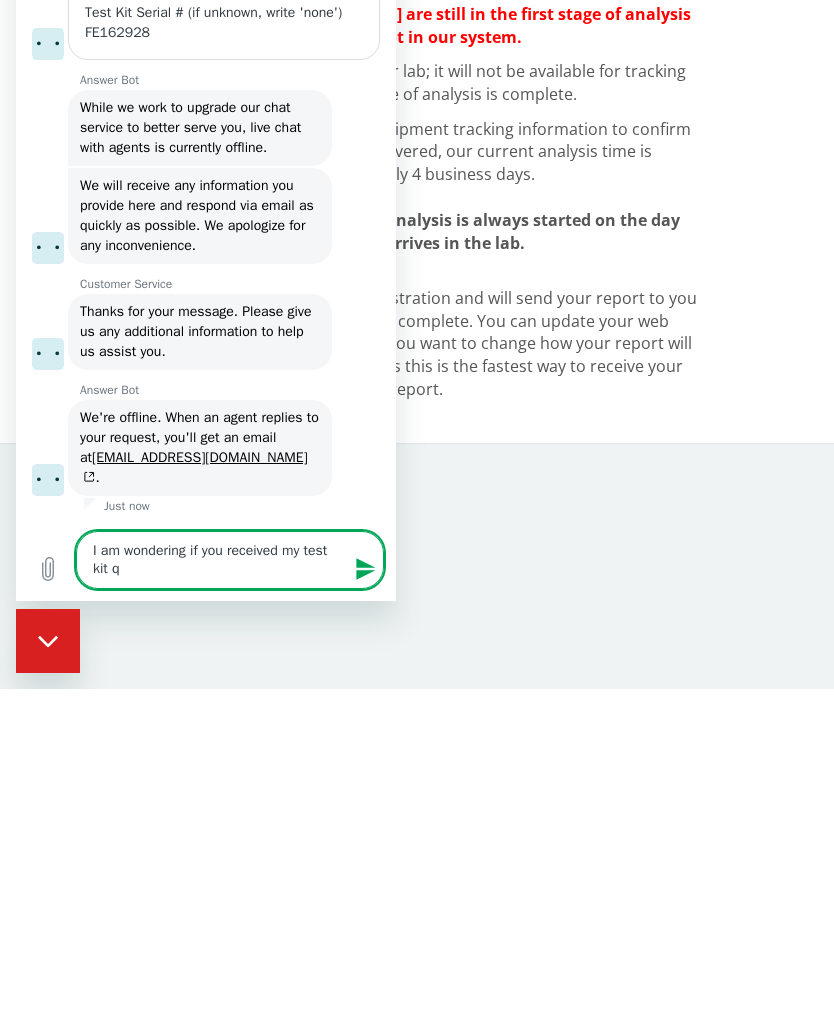 type on "I am wondering if you received my test kit qt" 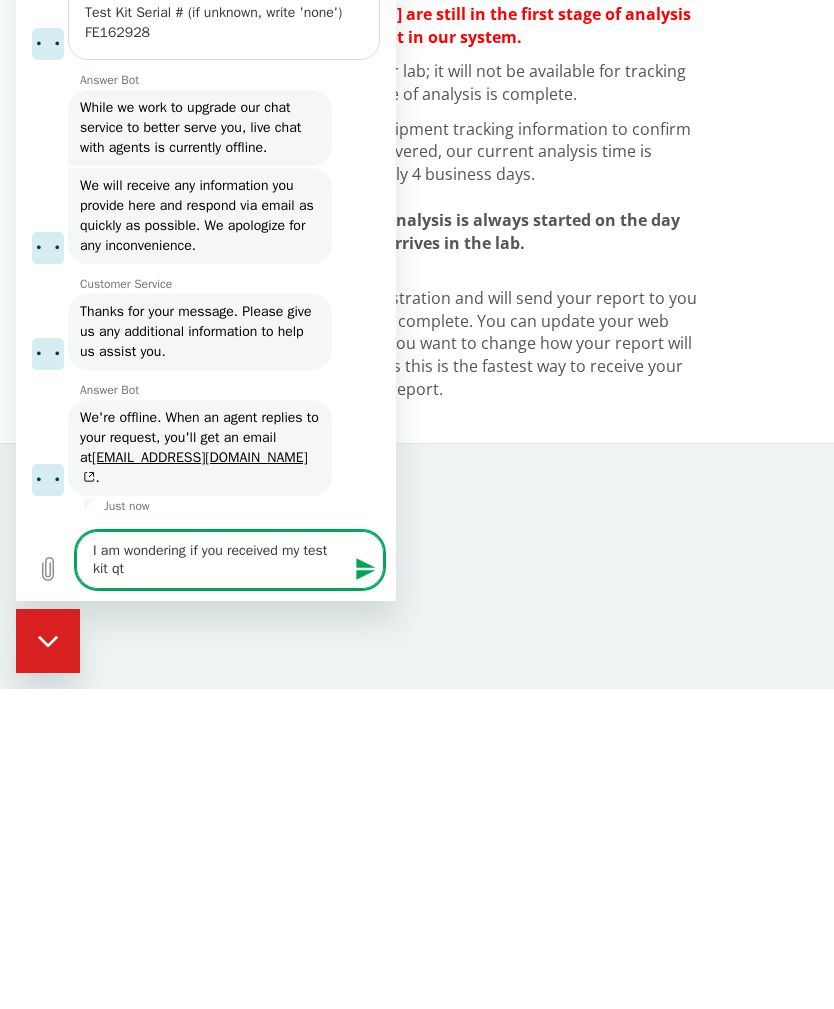 type on "x" 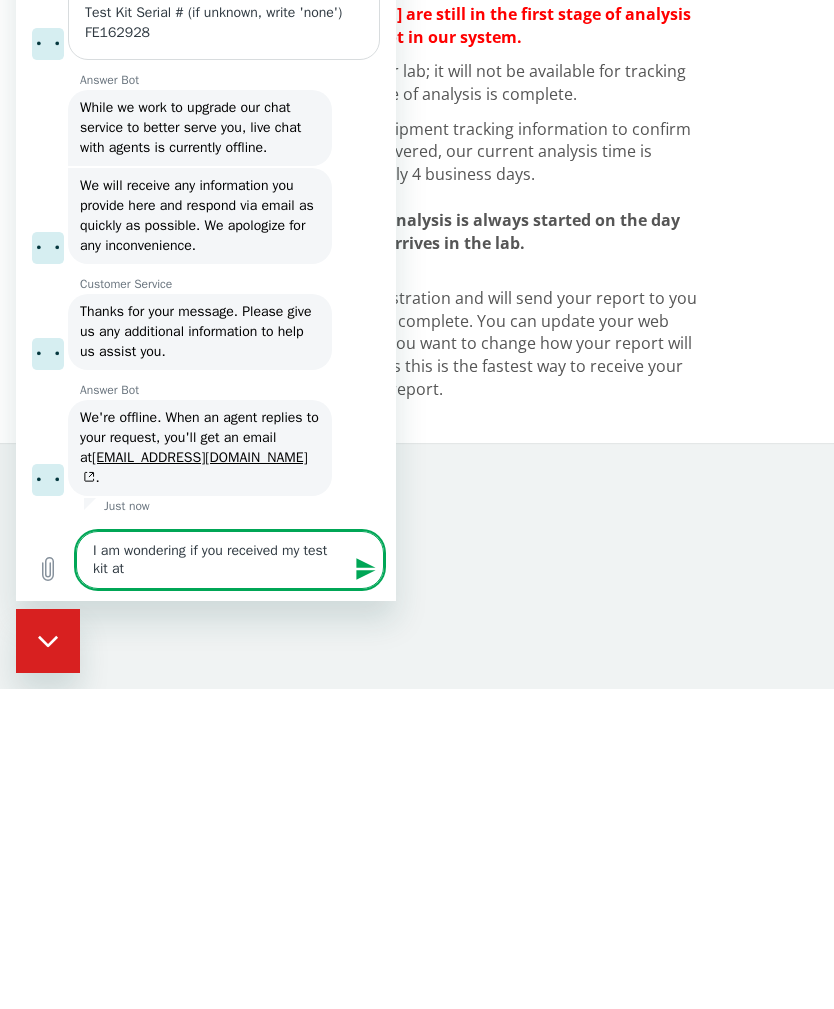 type on "I am wondering if you received my test kit at" 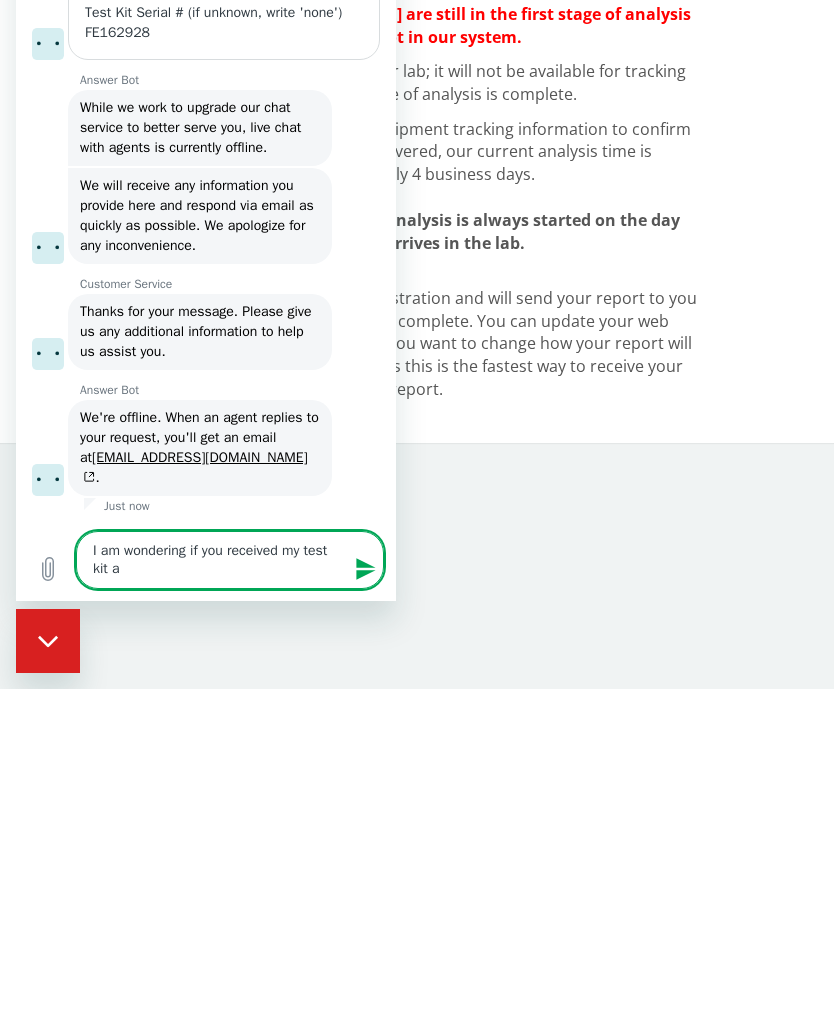 type on "x" 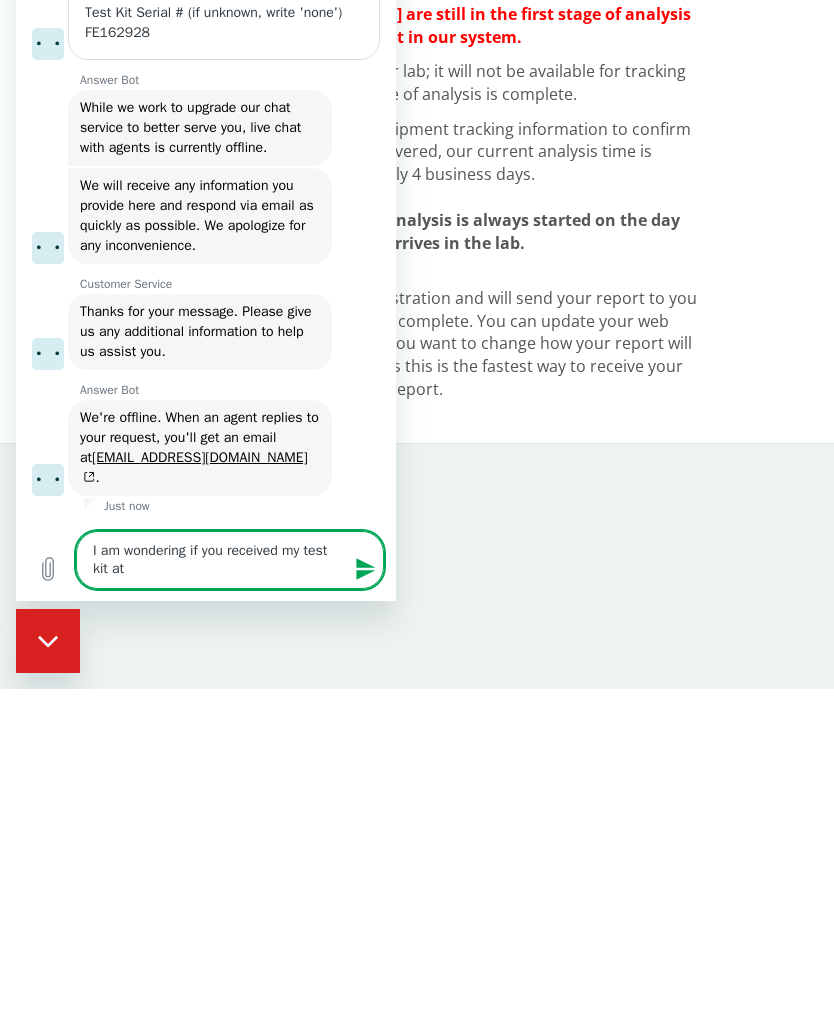 type on "x" 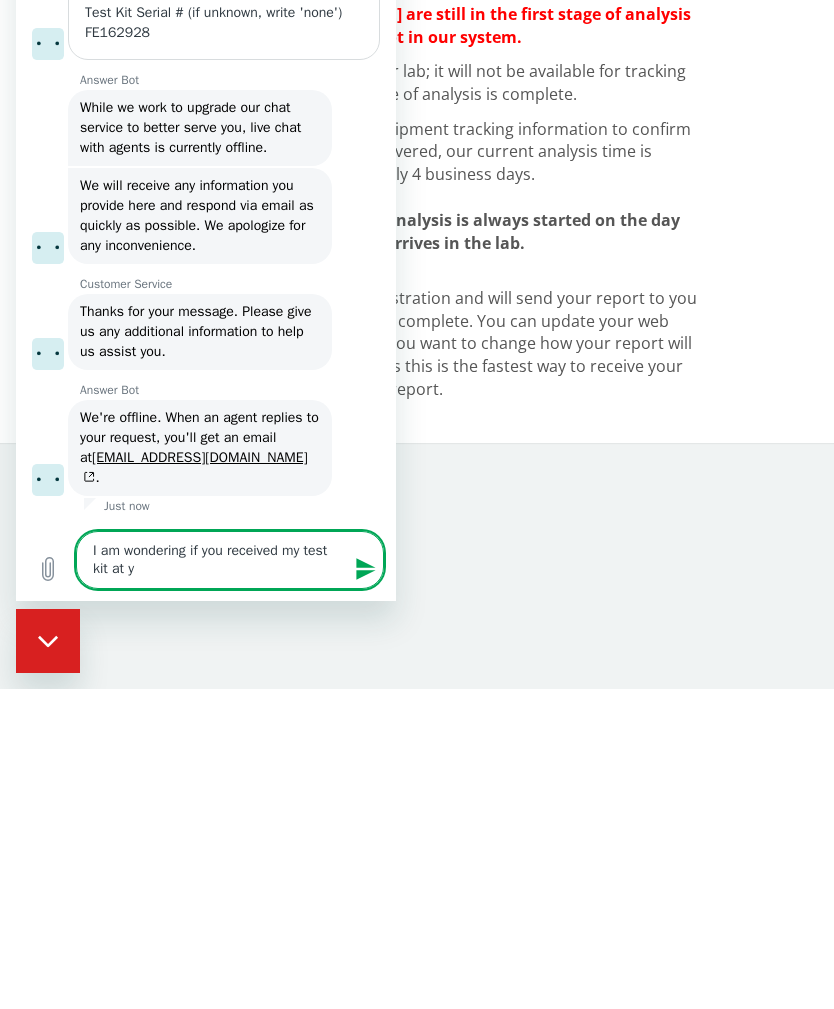 type on "x" 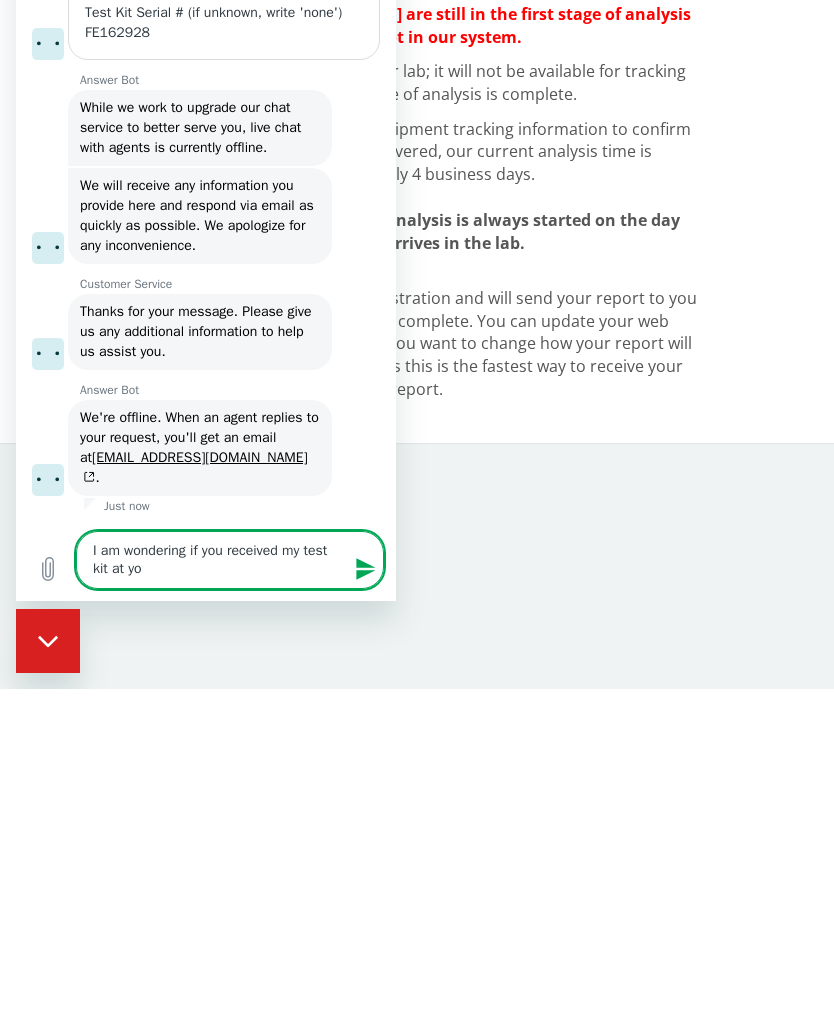type on "x" 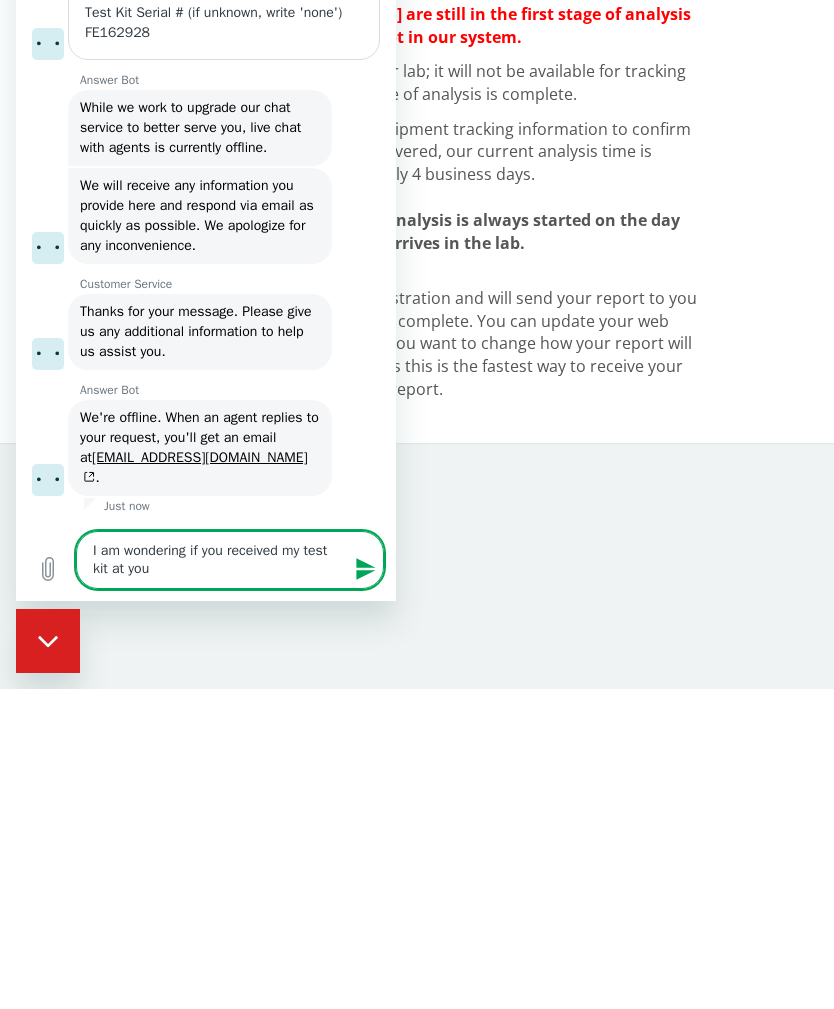 type on "x" 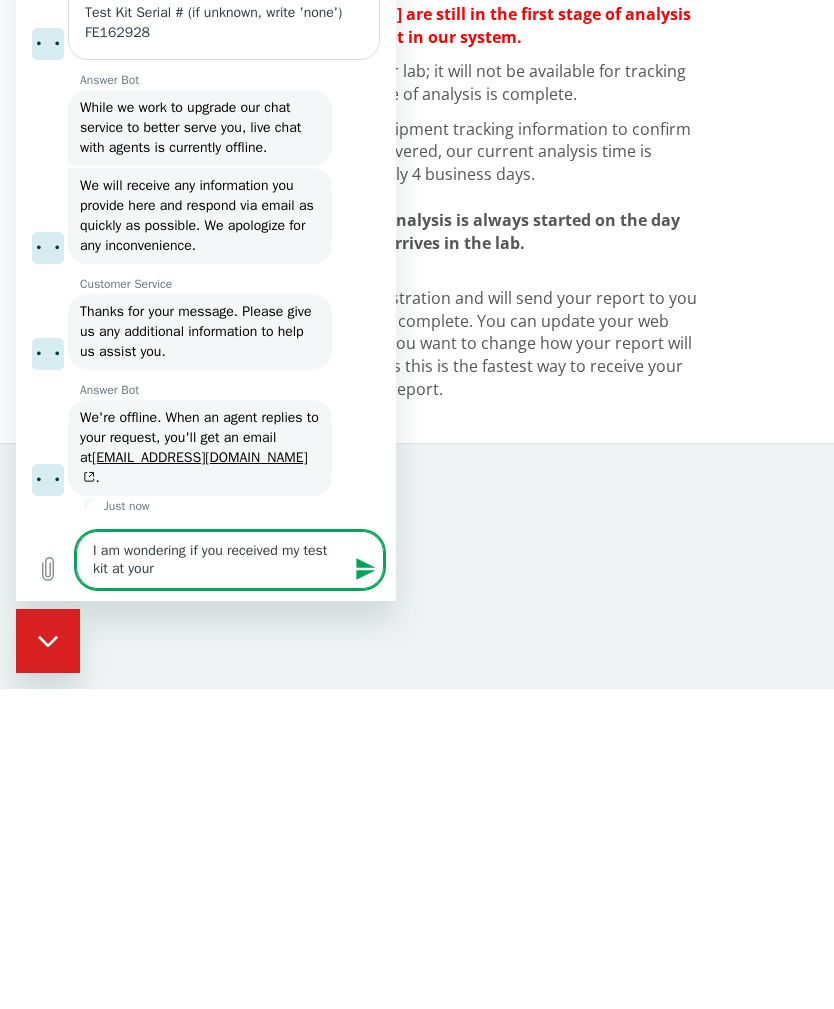 type on "I am wondering if you received my test kit at your" 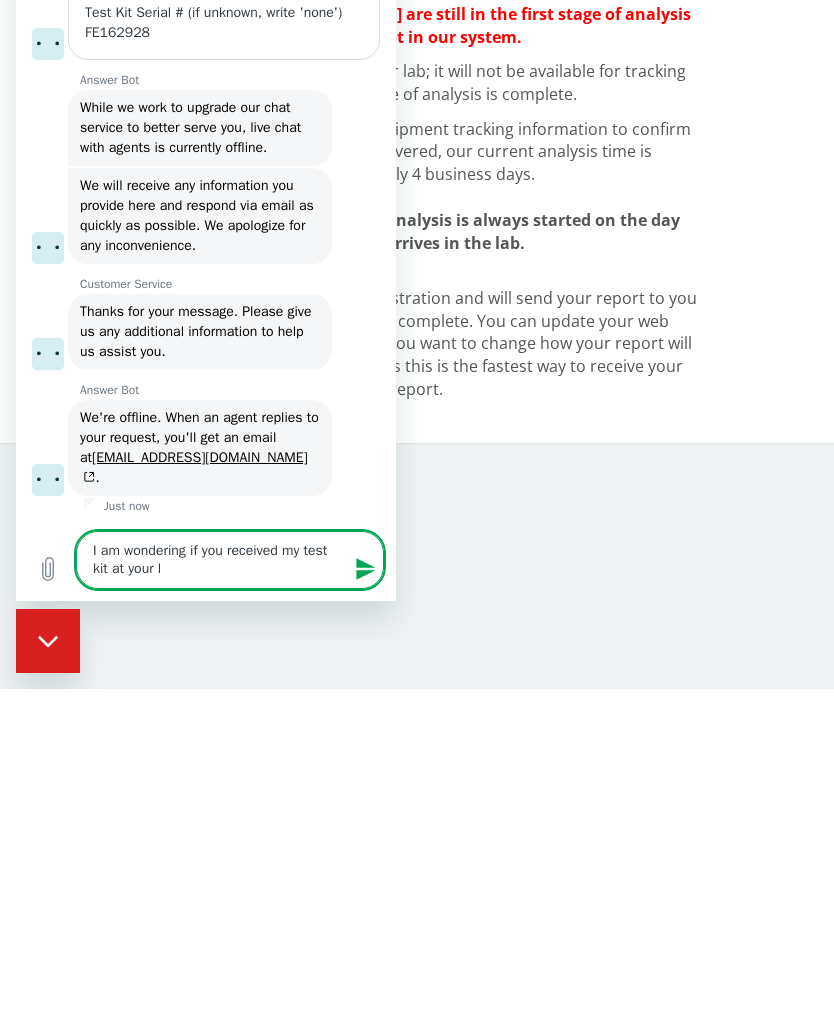 type on "x" 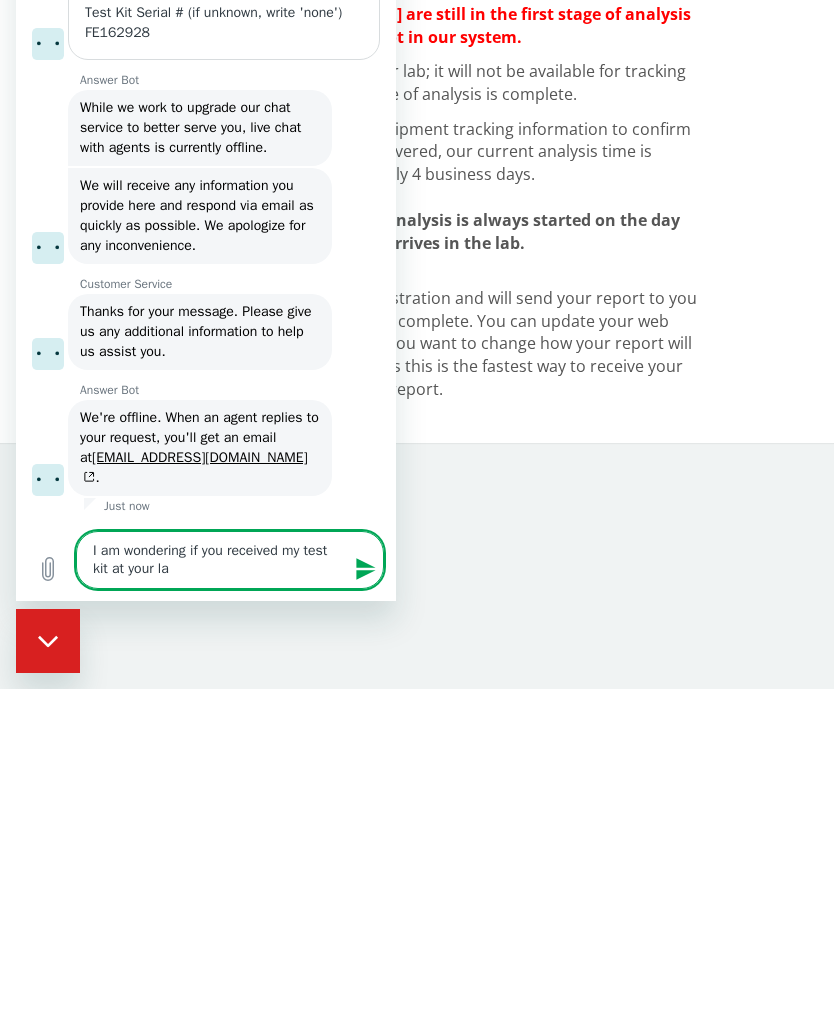 type on "x" 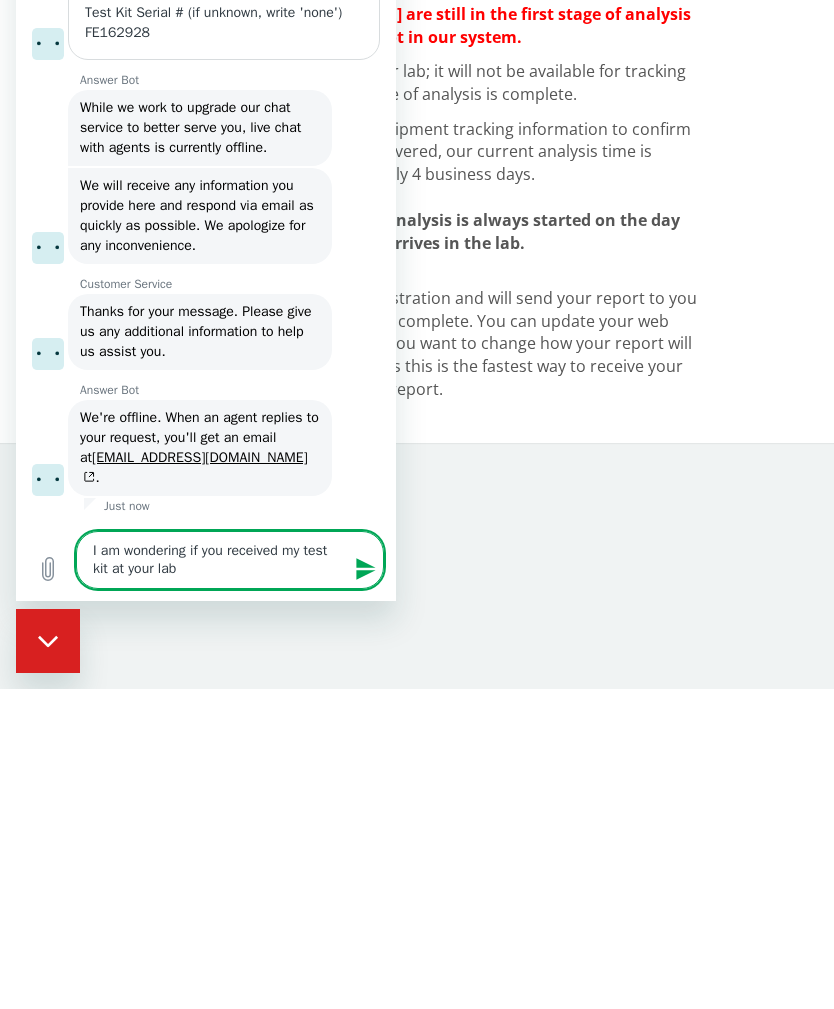 type on "x" 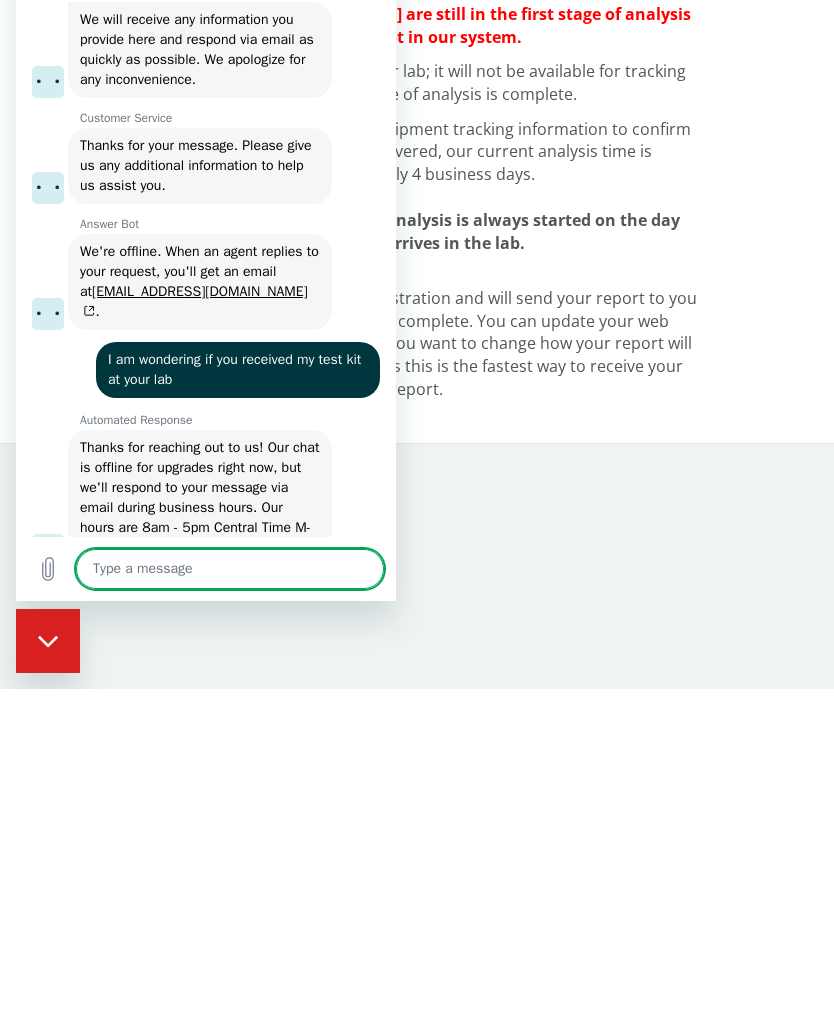 type on "x" 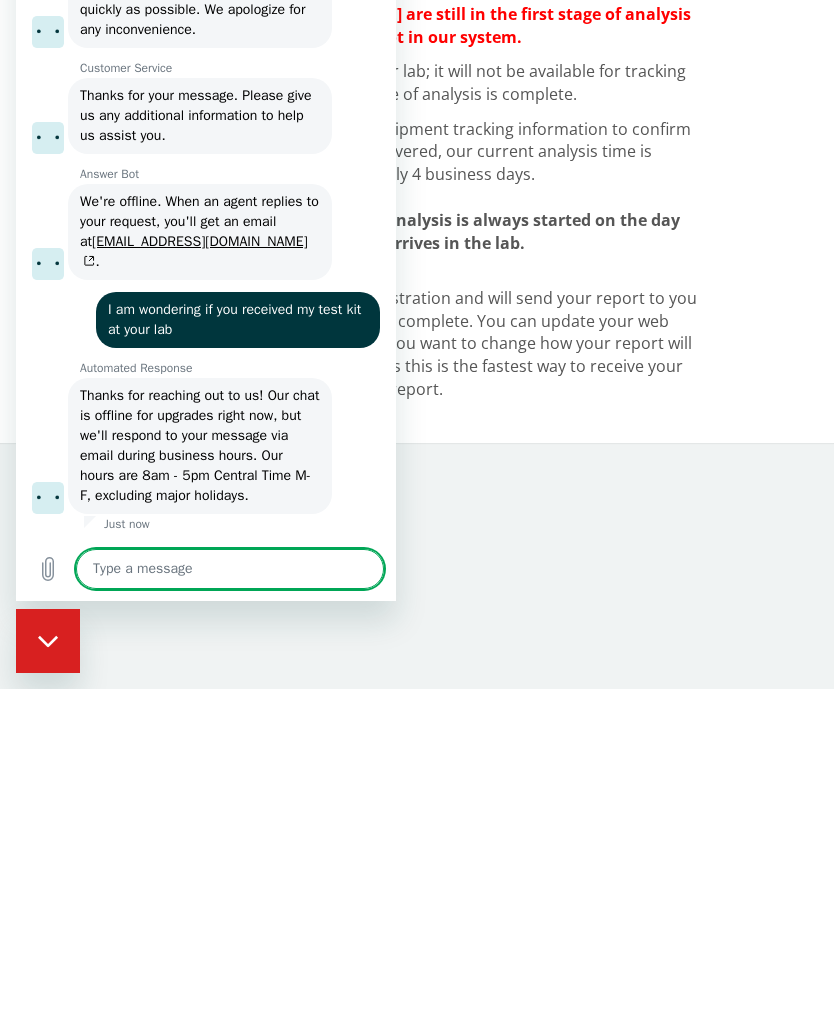 scroll, scrollTop: 1337, scrollLeft: 0, axis: vertical 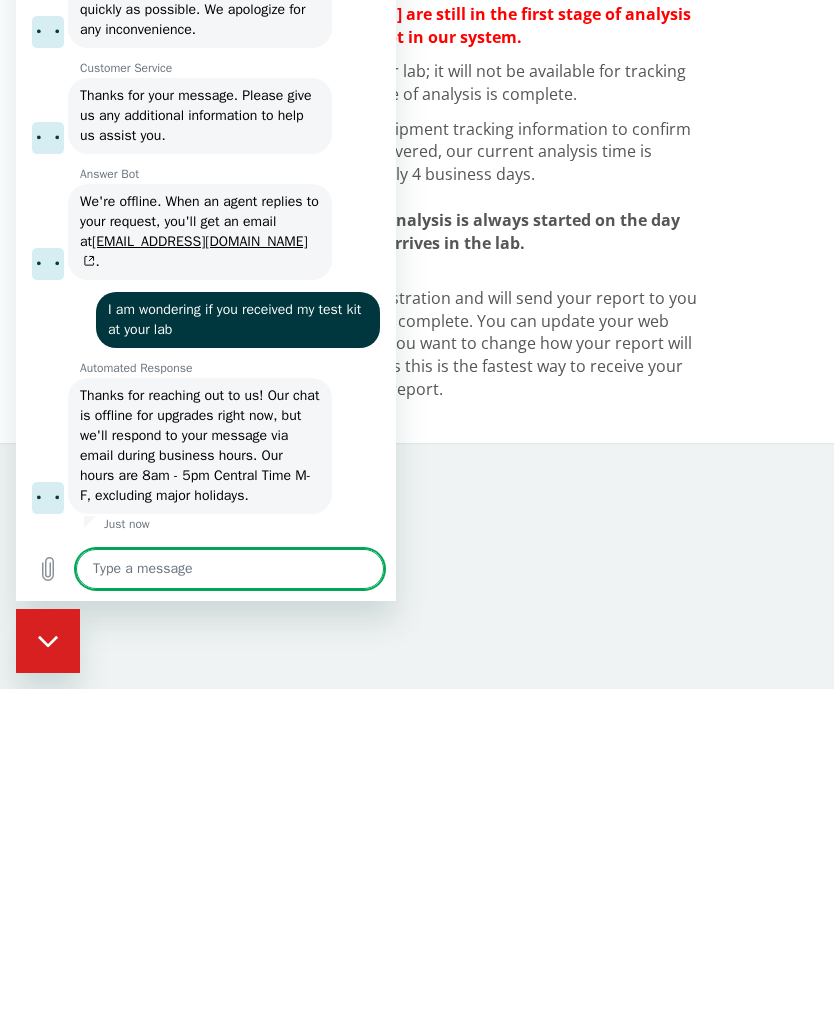 type 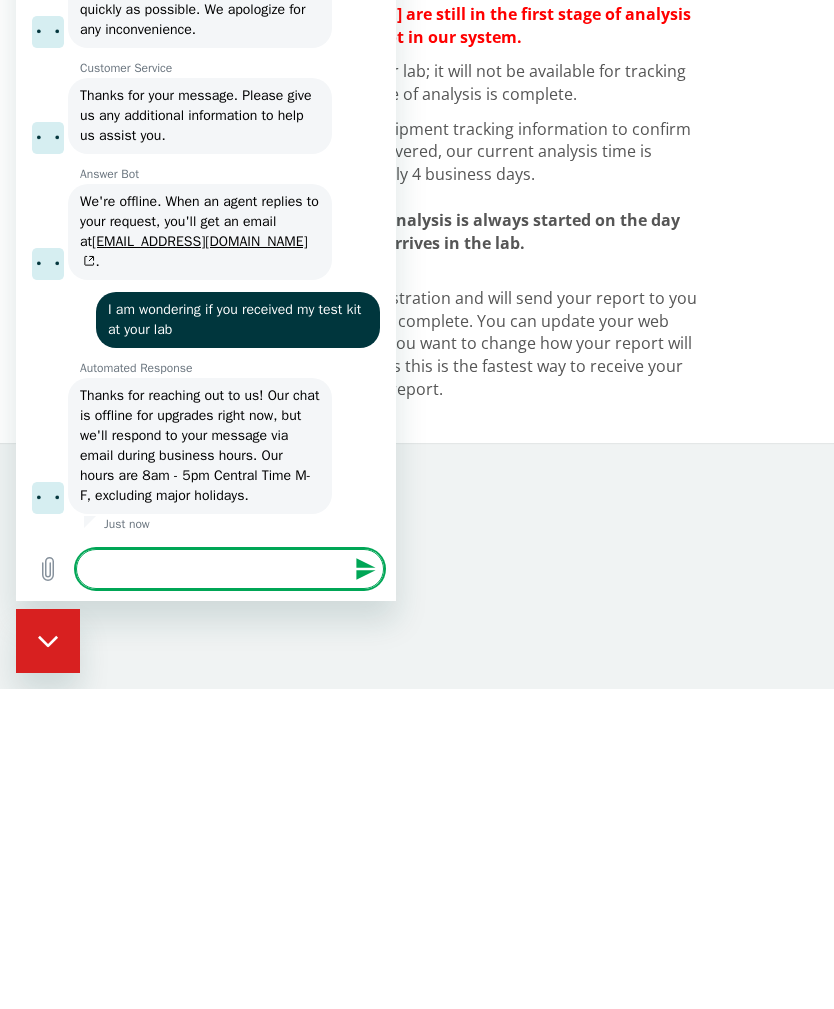 type 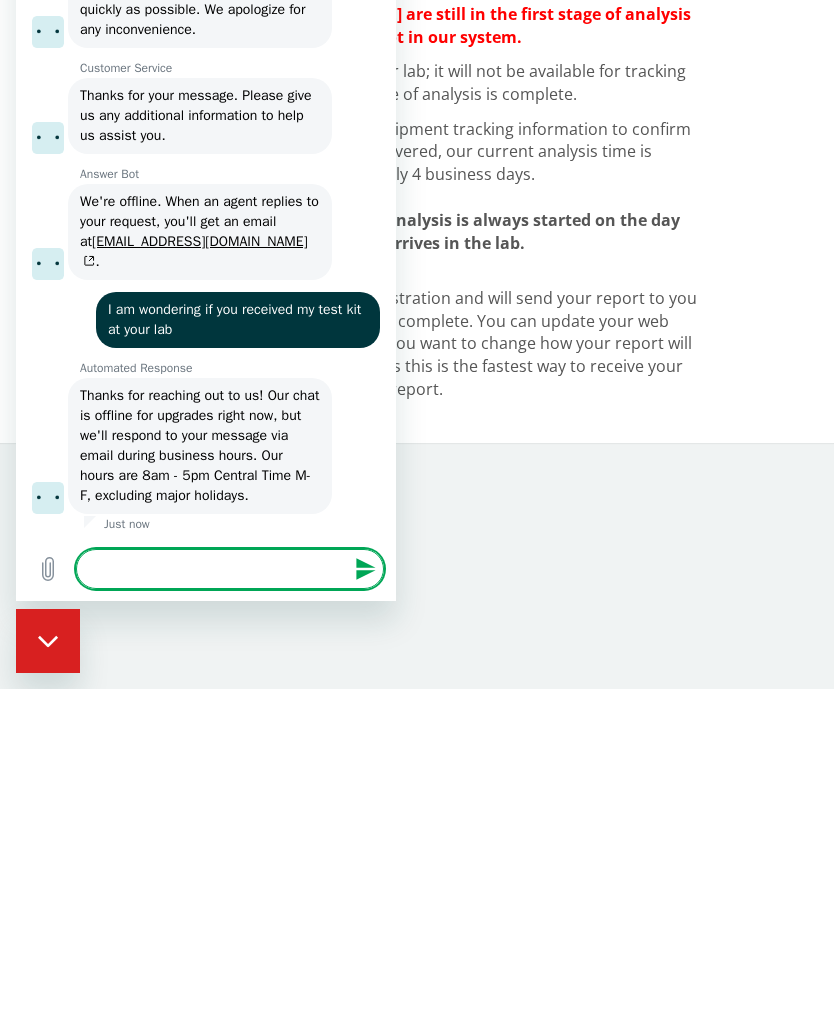 click at bounding box center (48, 641) 